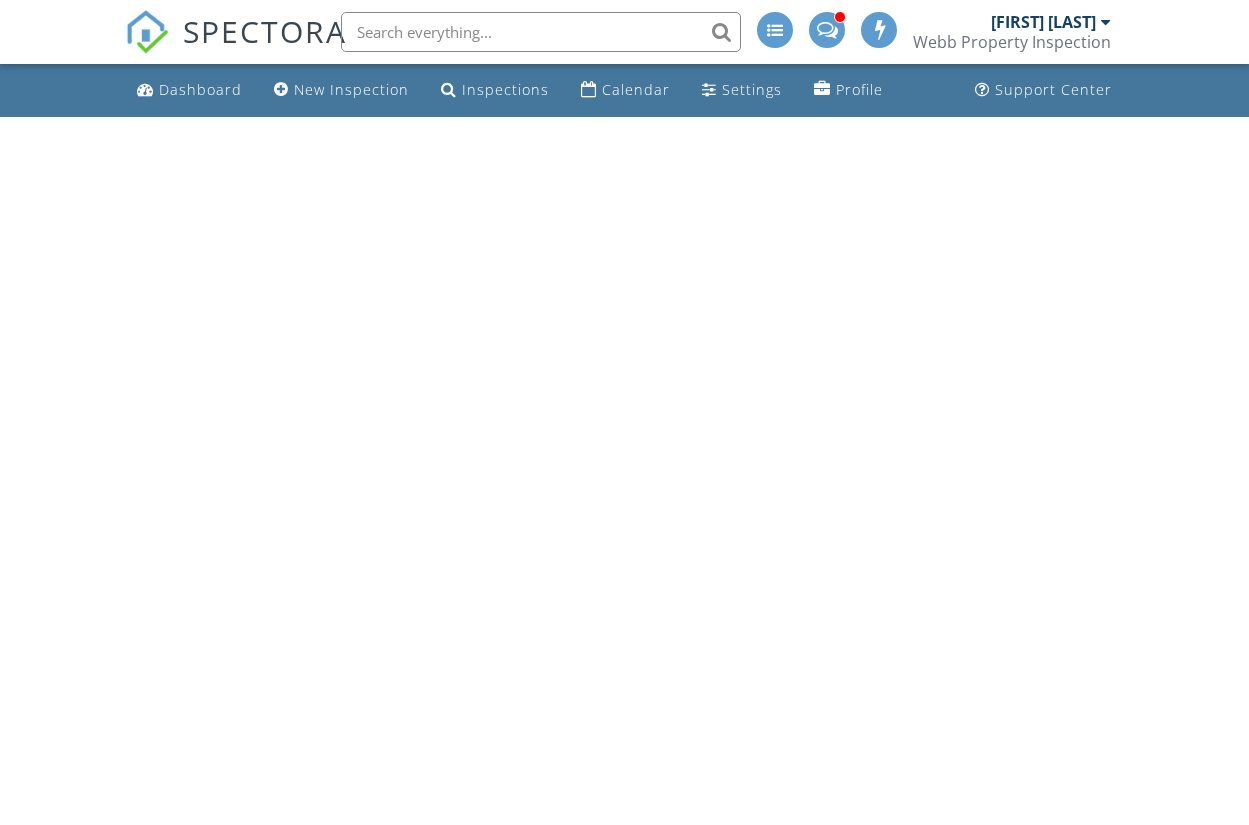 scroll, scrollTop: 0, scrollLeft: 0, axis: both 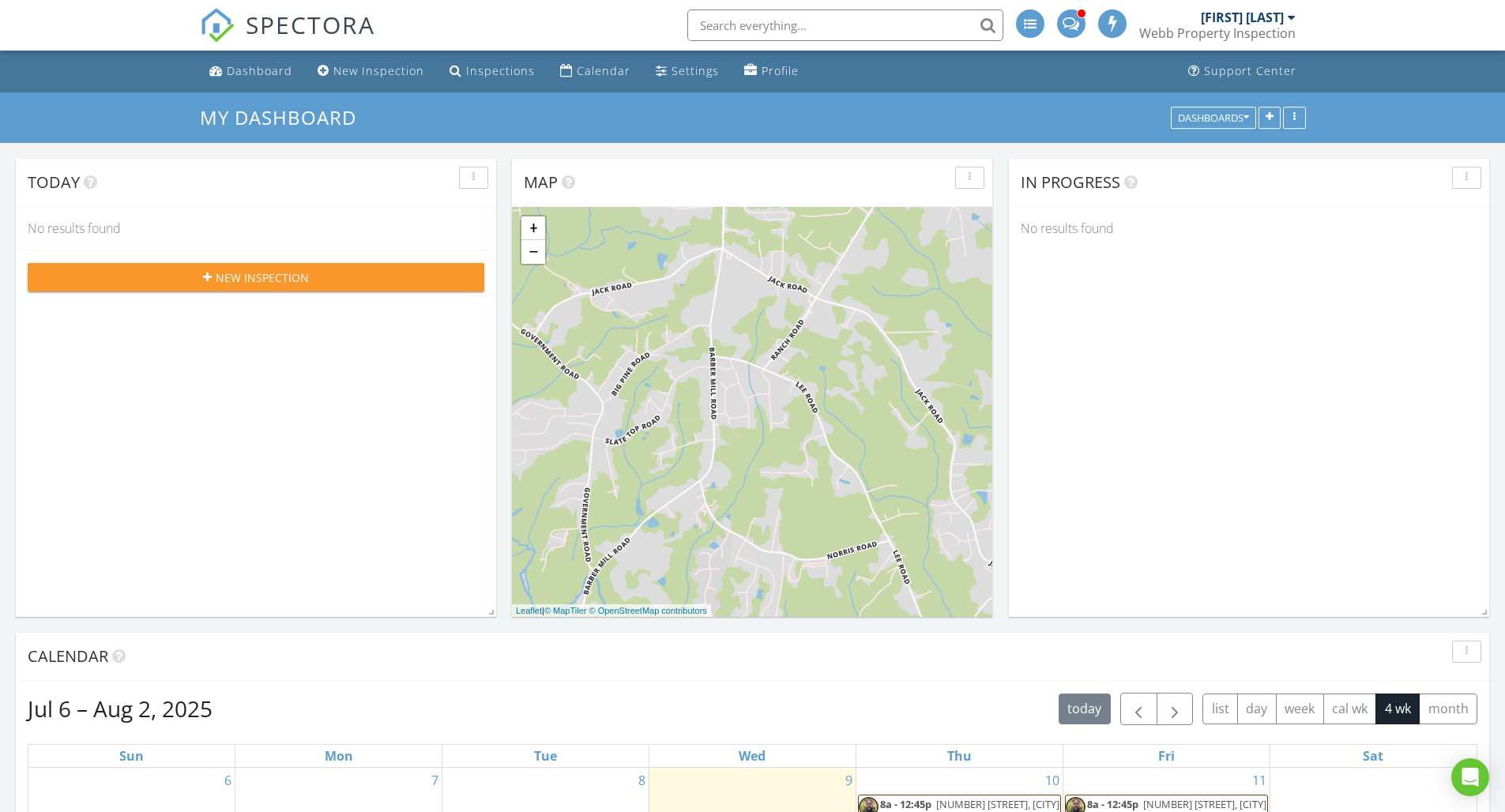 click on "New Inspection" at bounding box center (262, 277) 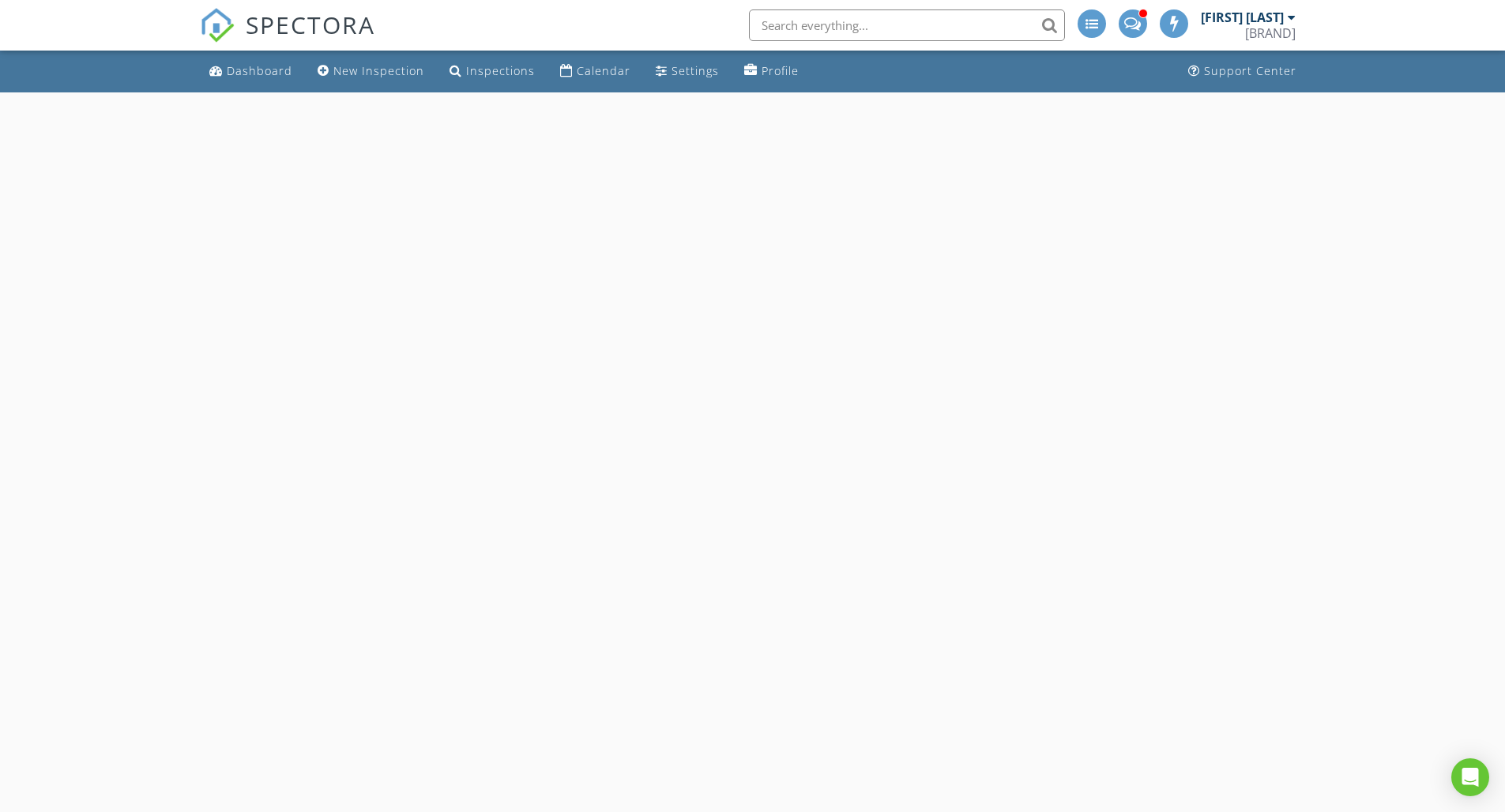 scroll, scrollTop: 0, scrollLeft: 0, axis: both 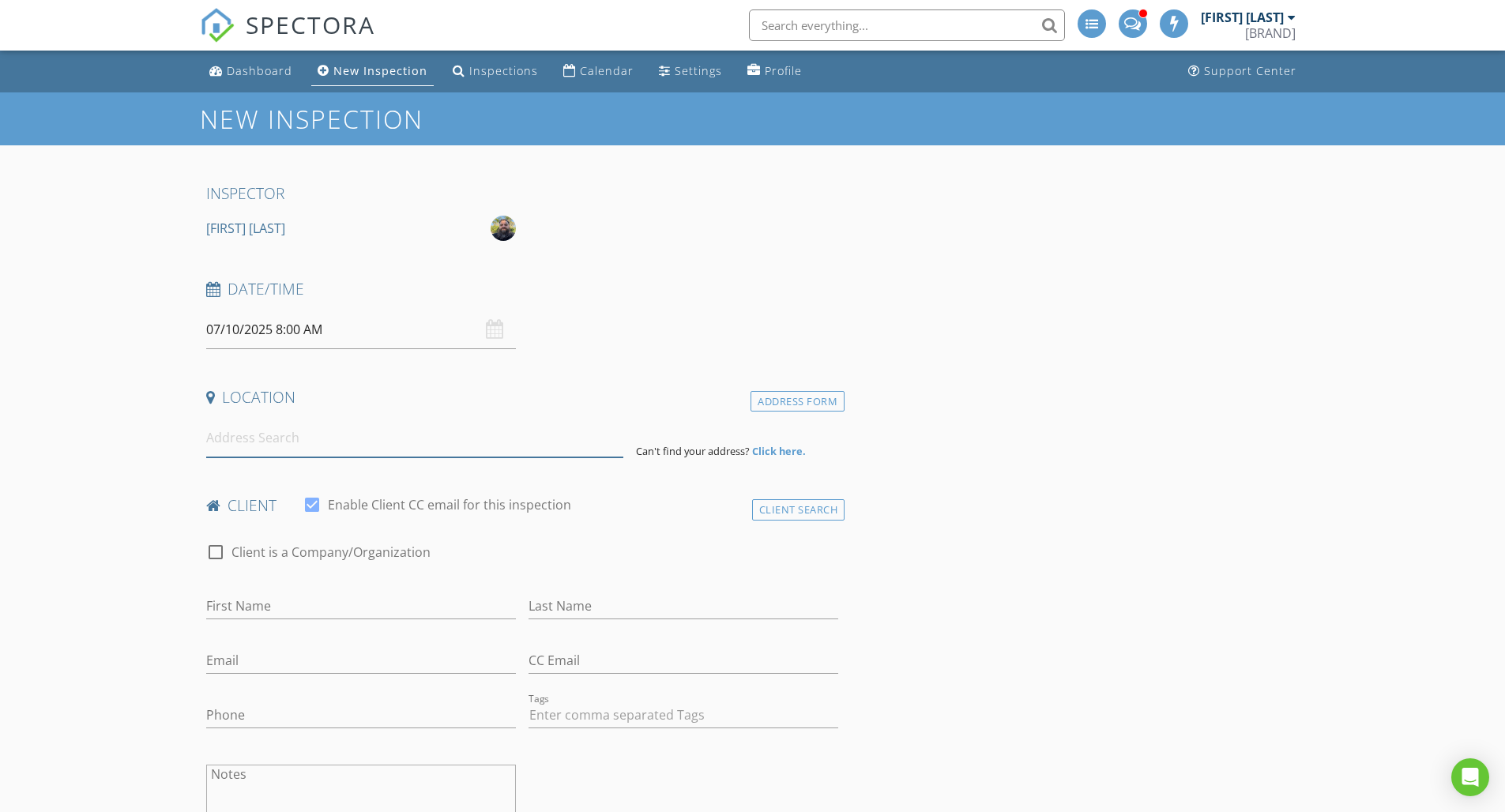 click at bounding box center (415, 438) 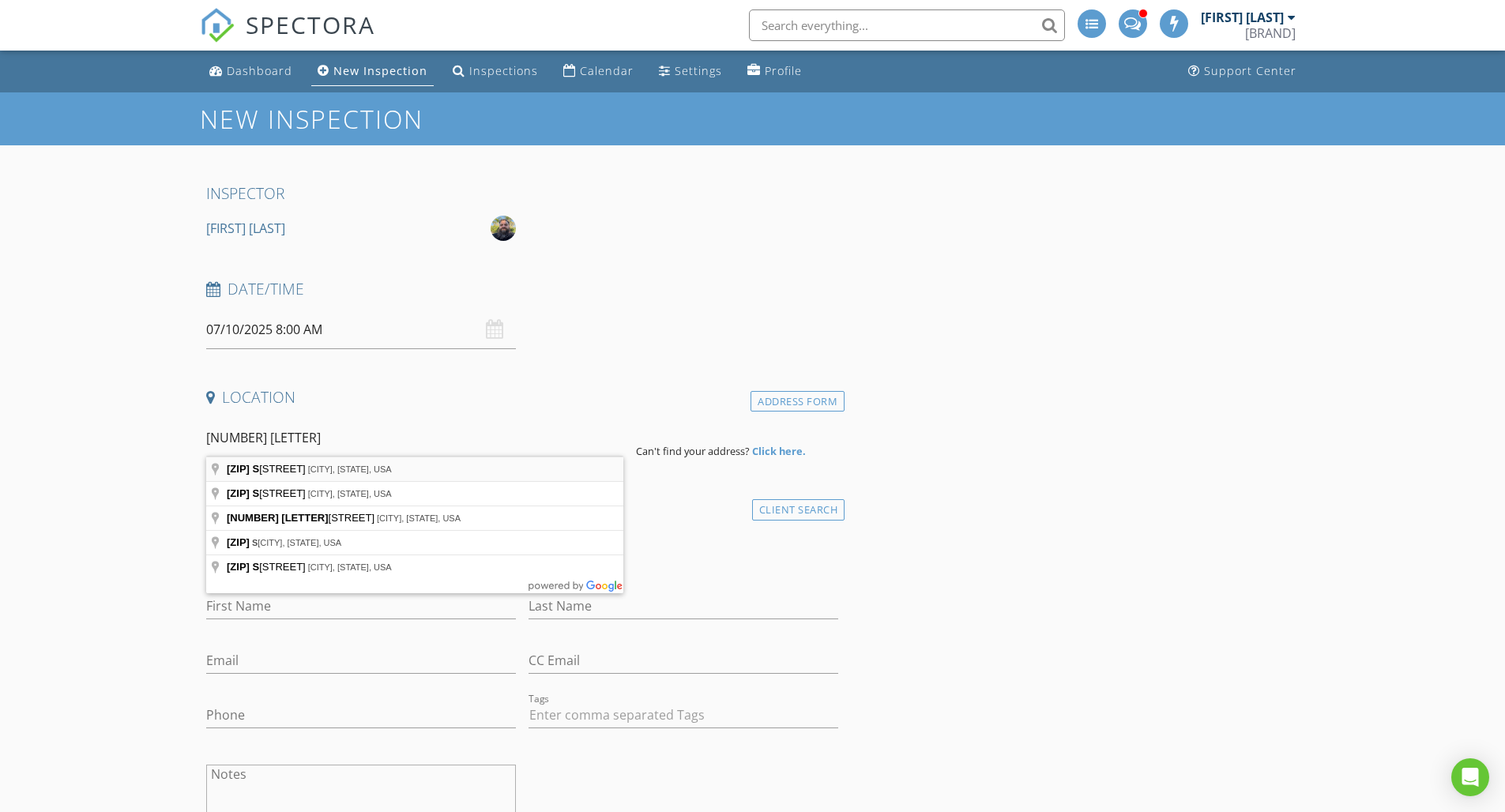 type on "[NUMBER] [LETTER]" 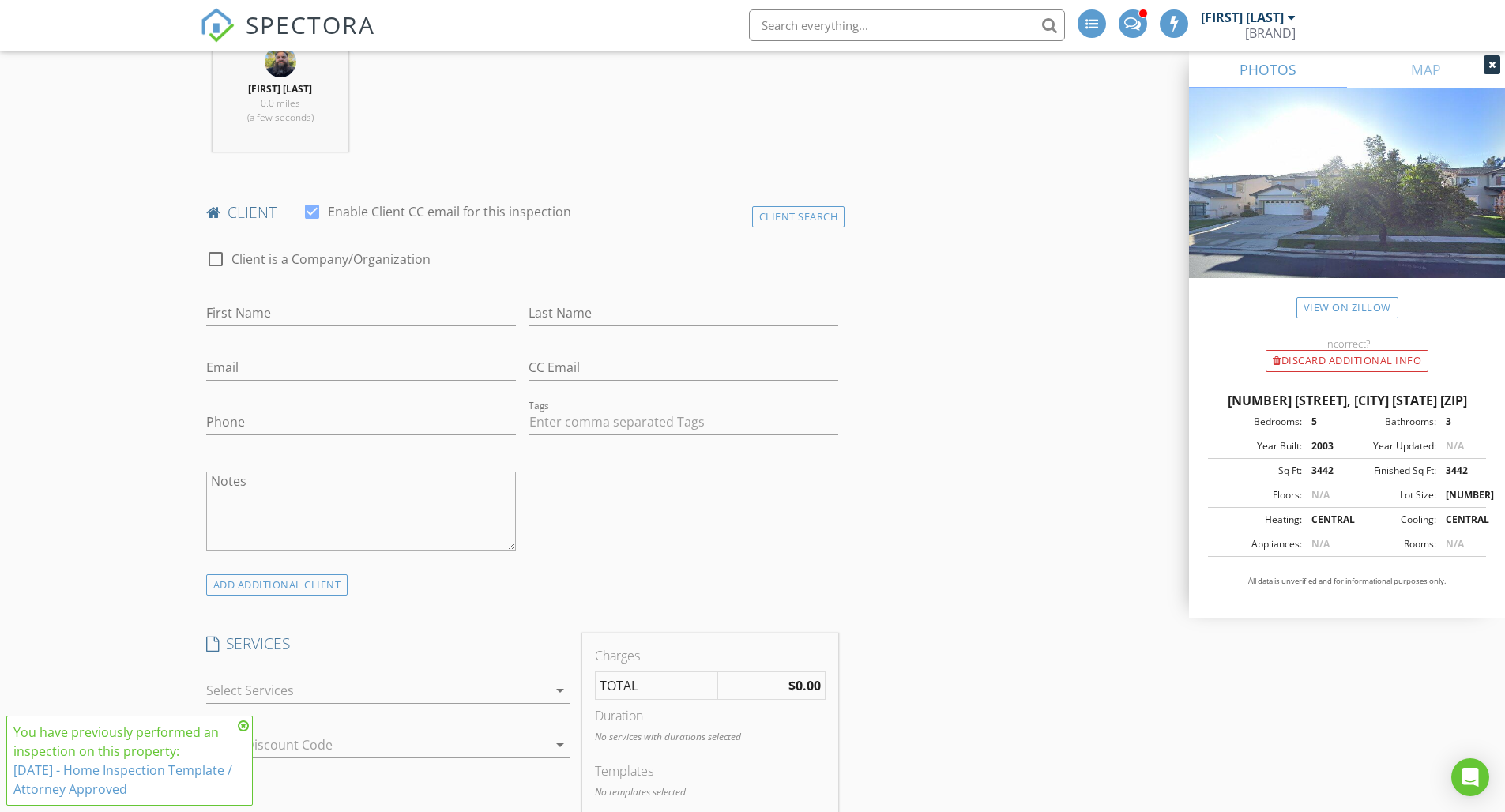 scroll, scrollTop: 540, scrollLeft: 0, axis: vertical 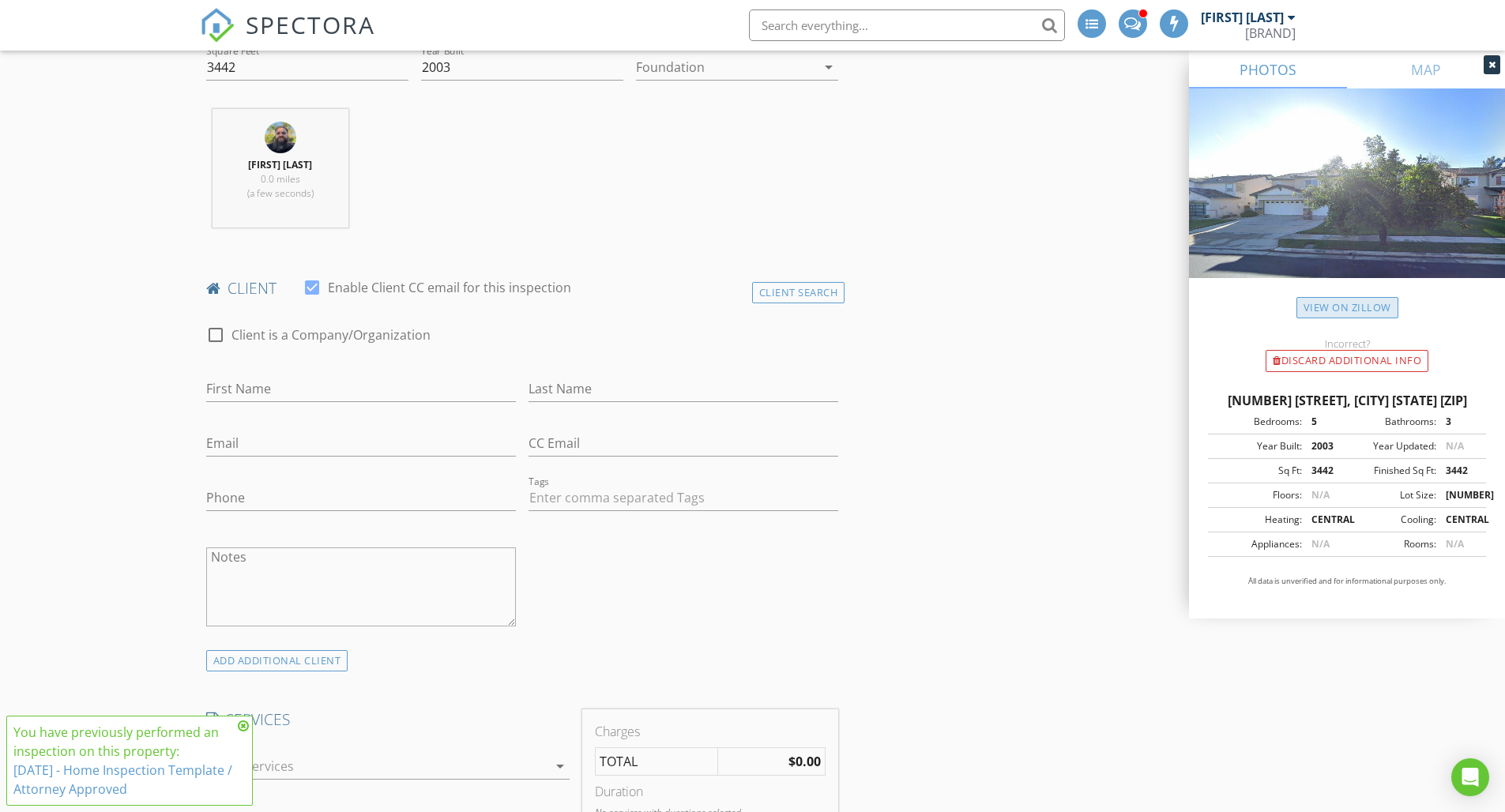 click on "View on Zillow" at bounding box center (1347, 307) 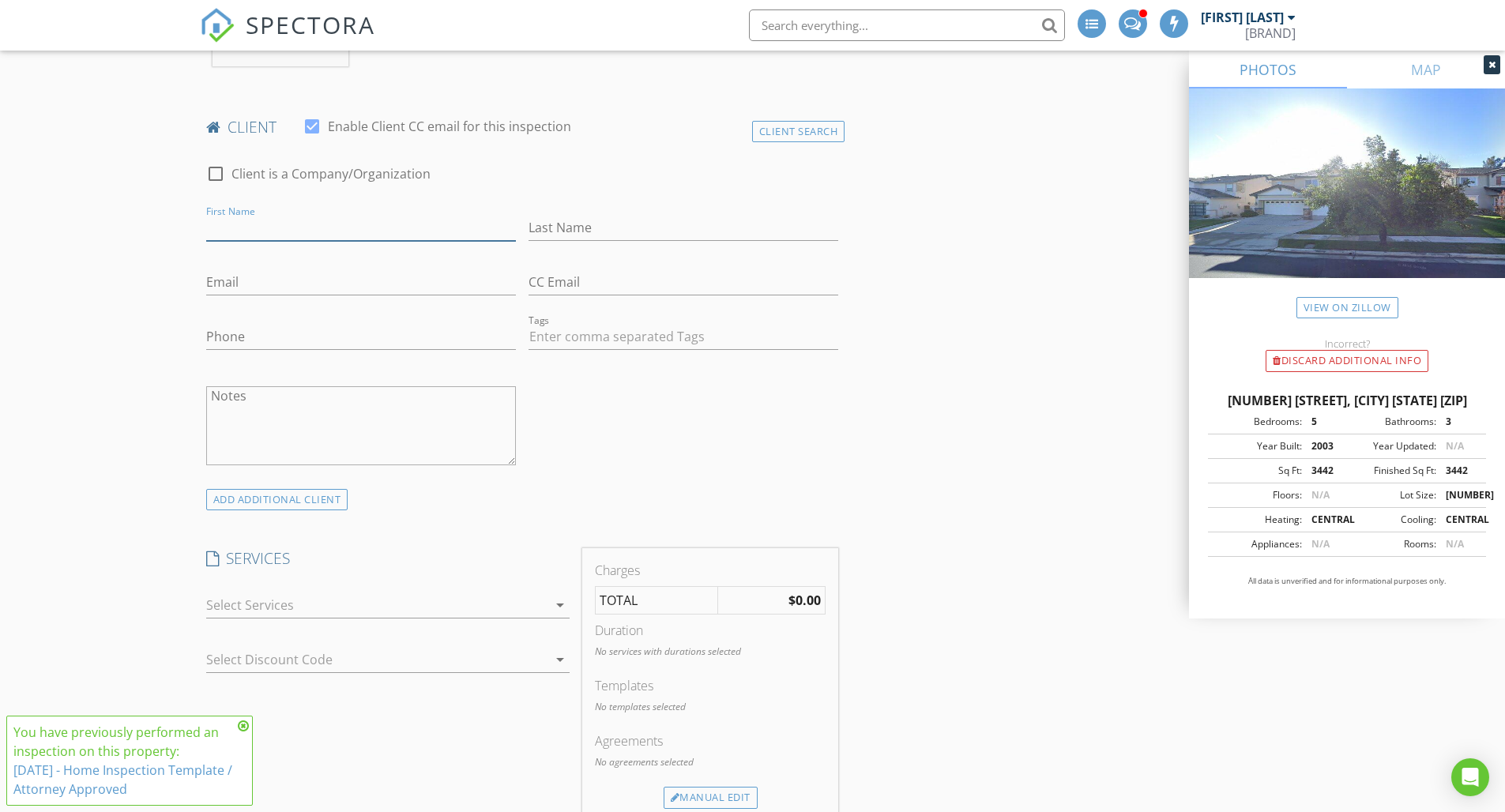 scroll, scrollTop: 843, scrollLeft: 0, axis: vertical 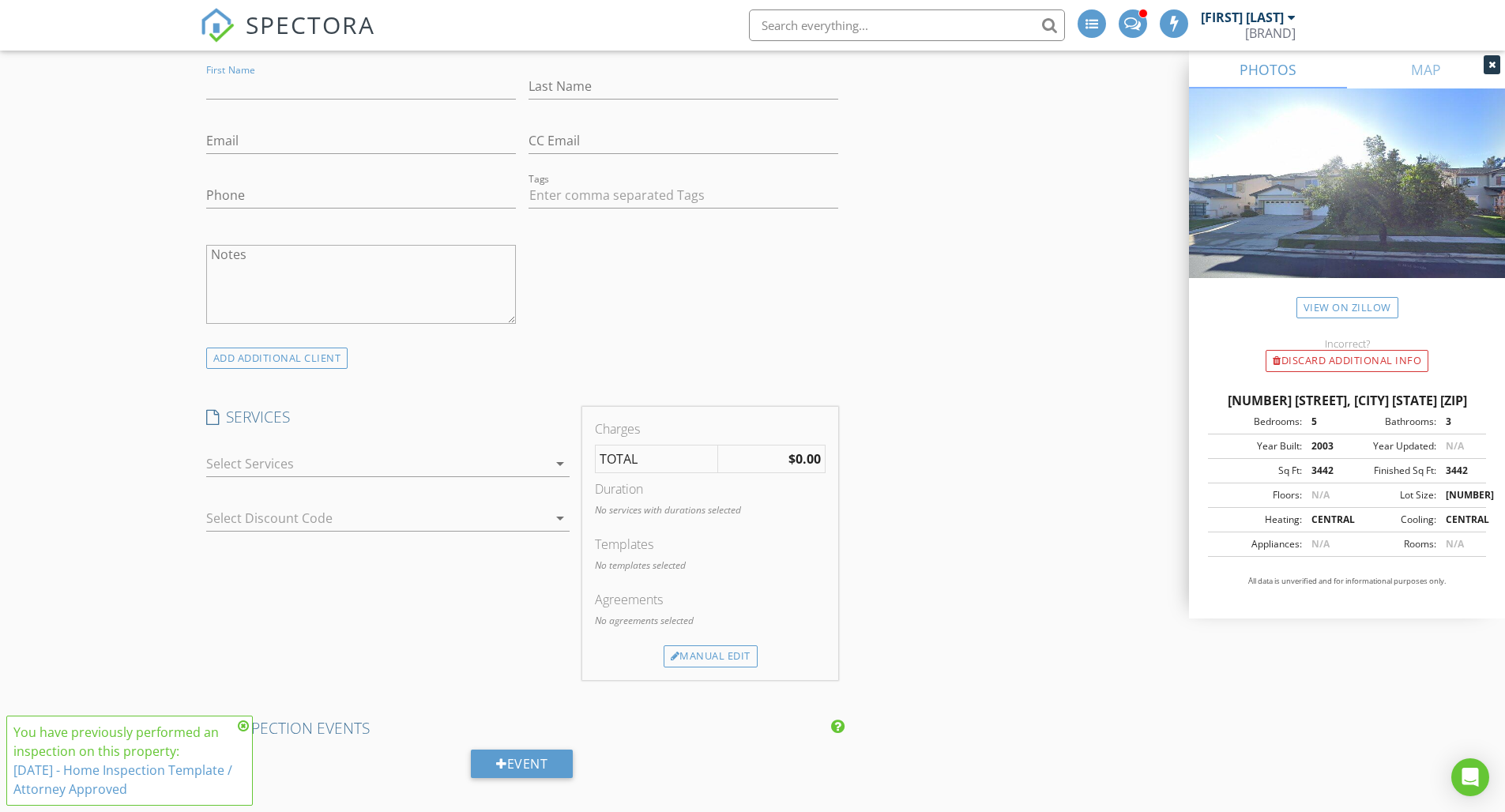 click on "arrow_drop_down" at bounding box center [560, 464] 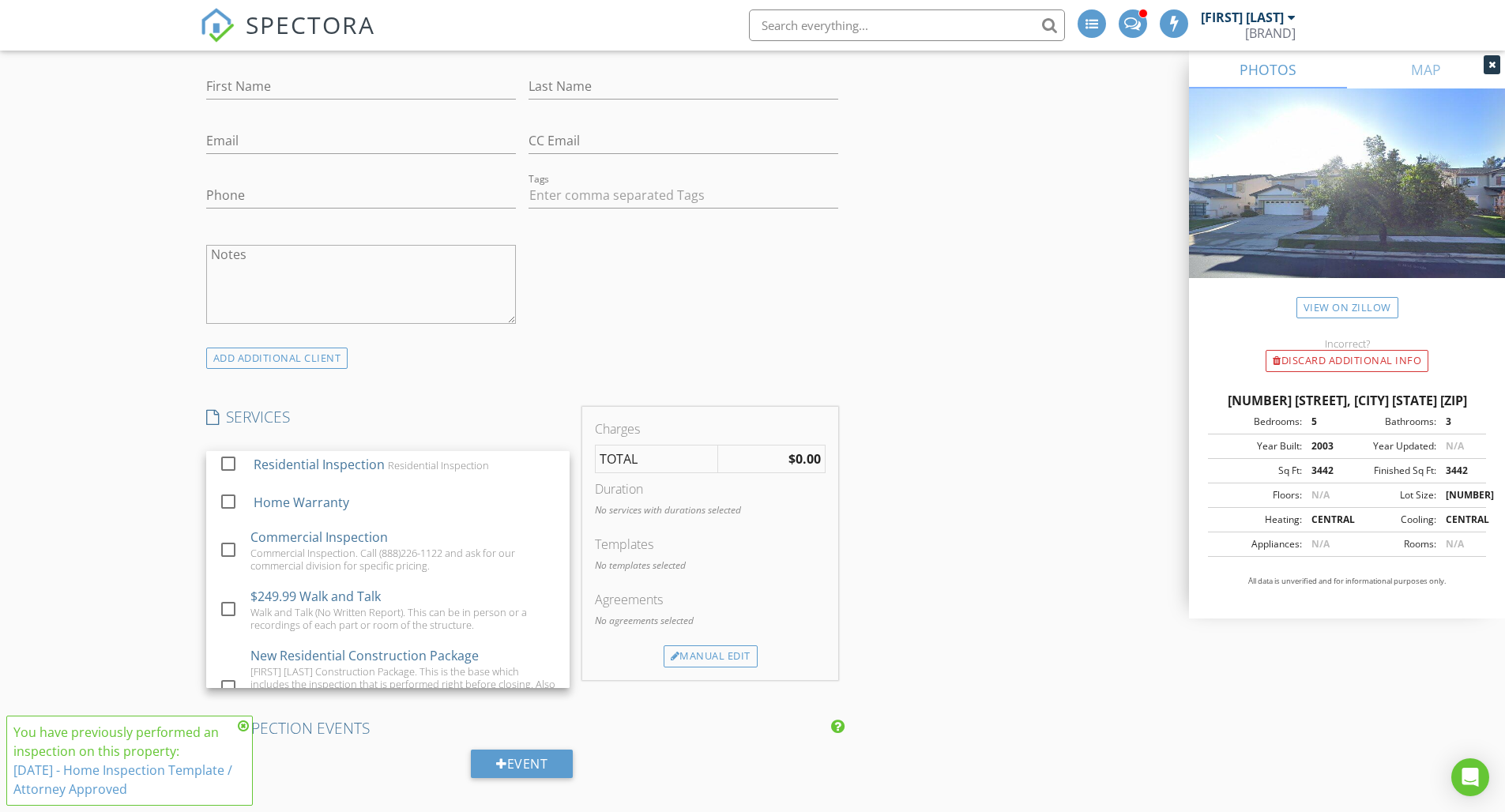 scroll, scrollTop: 0, scrollLeft: 0, axis: both 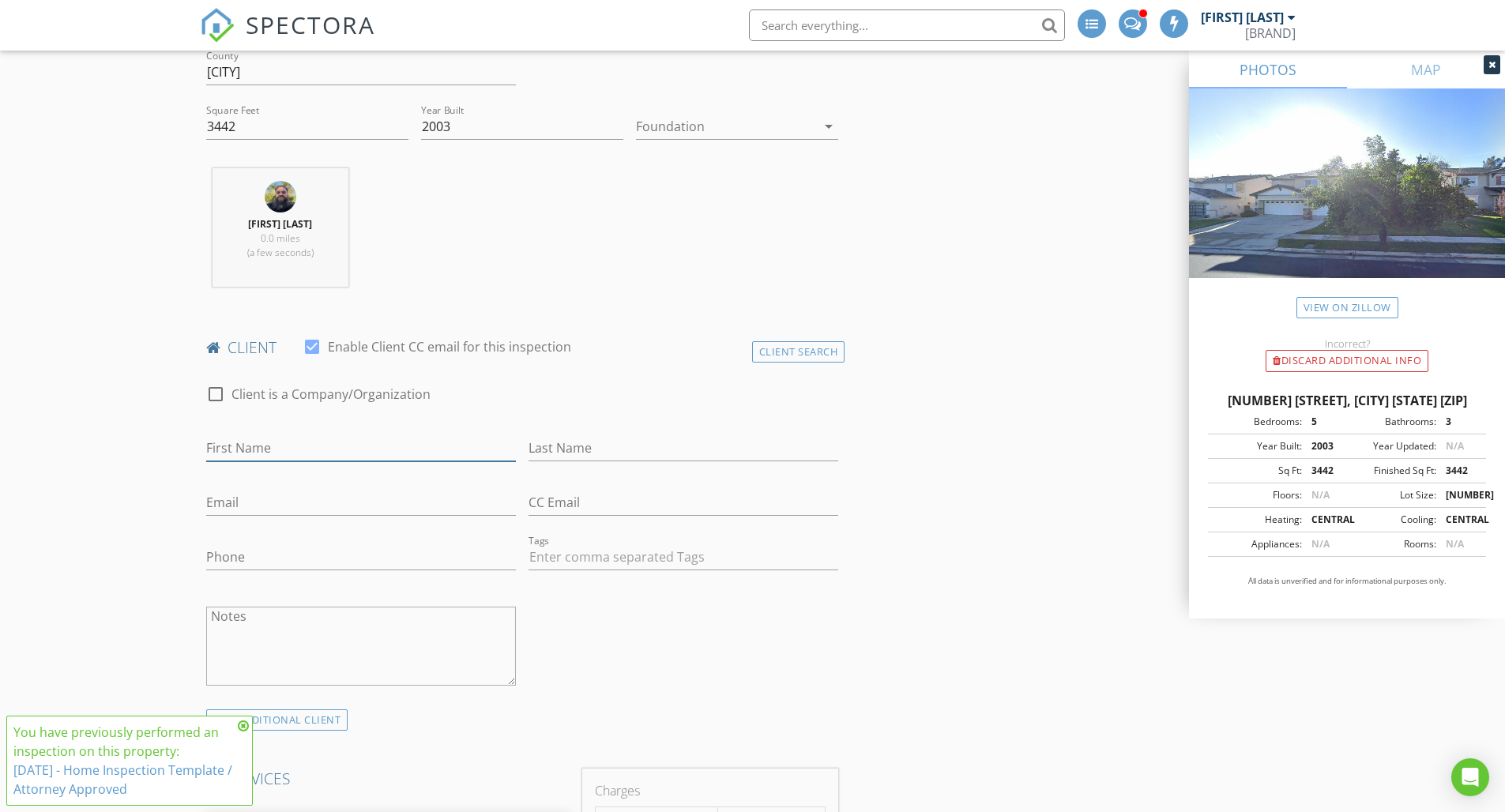 click on "First Name" at bounding box center [361, 448] 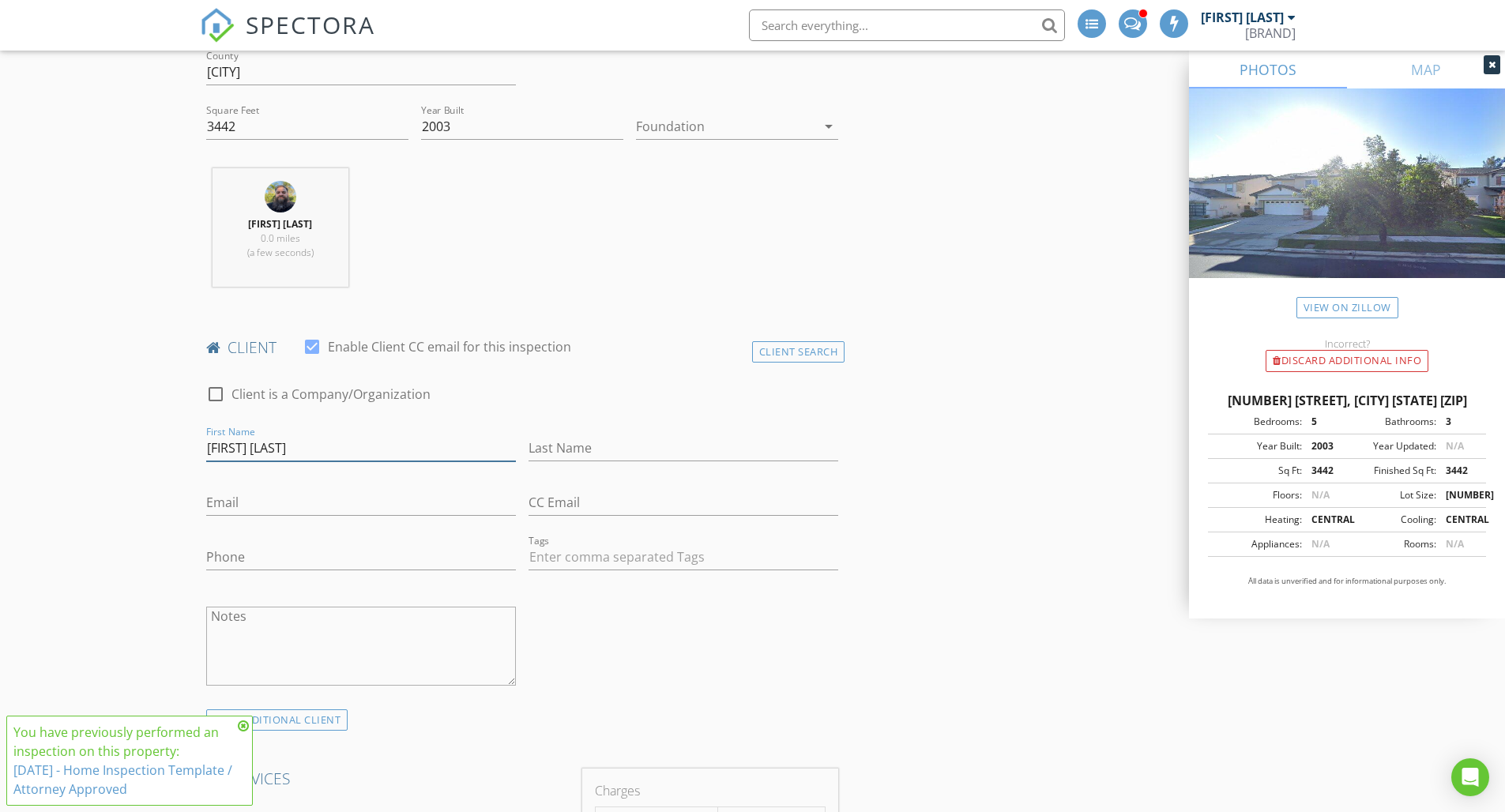 drag, startPoint x: 340, startPoint y: 439, endPoint x: 273, endPoint y: 445, distance: 67.26812 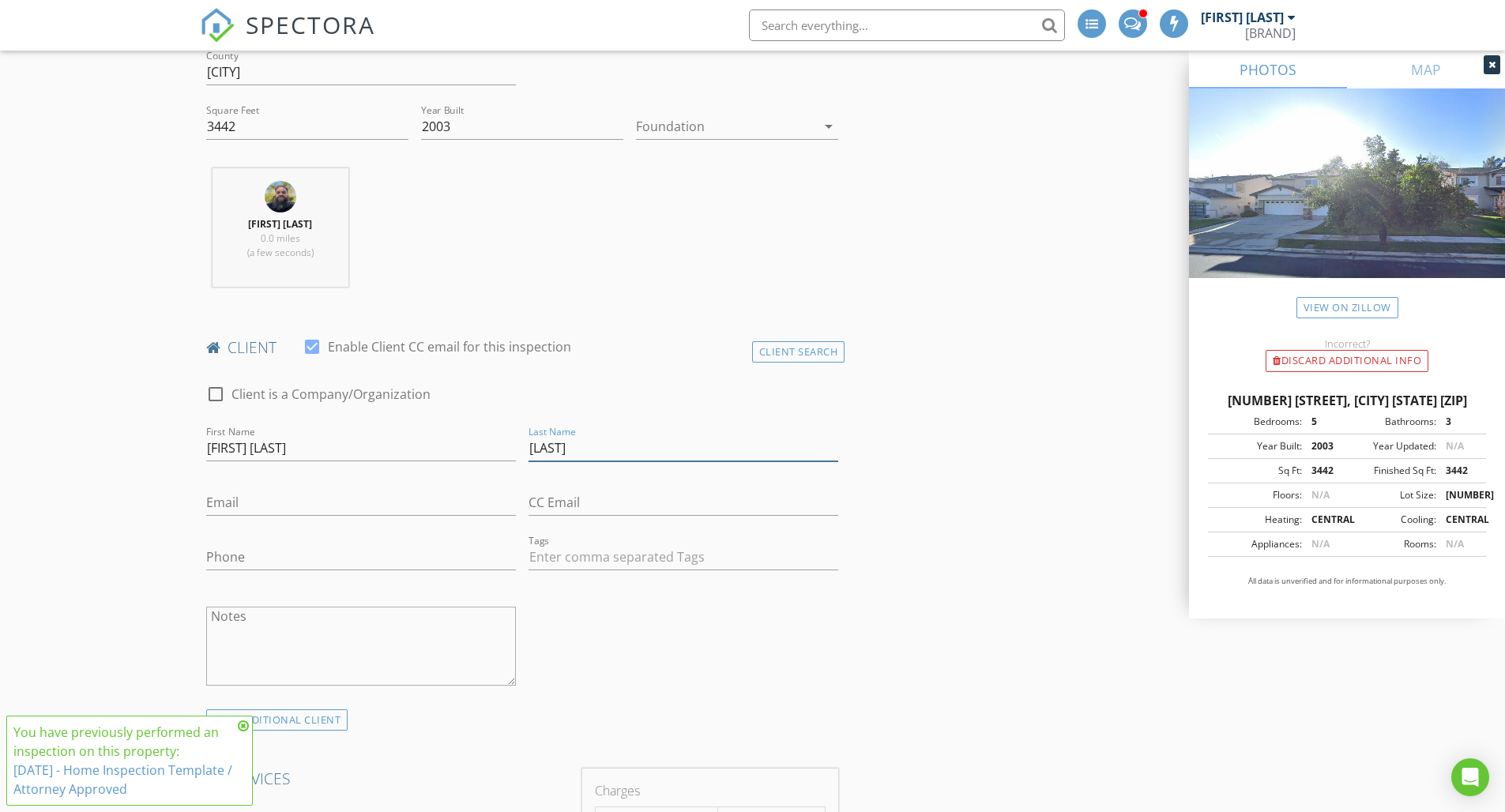 type on "[LAST]" 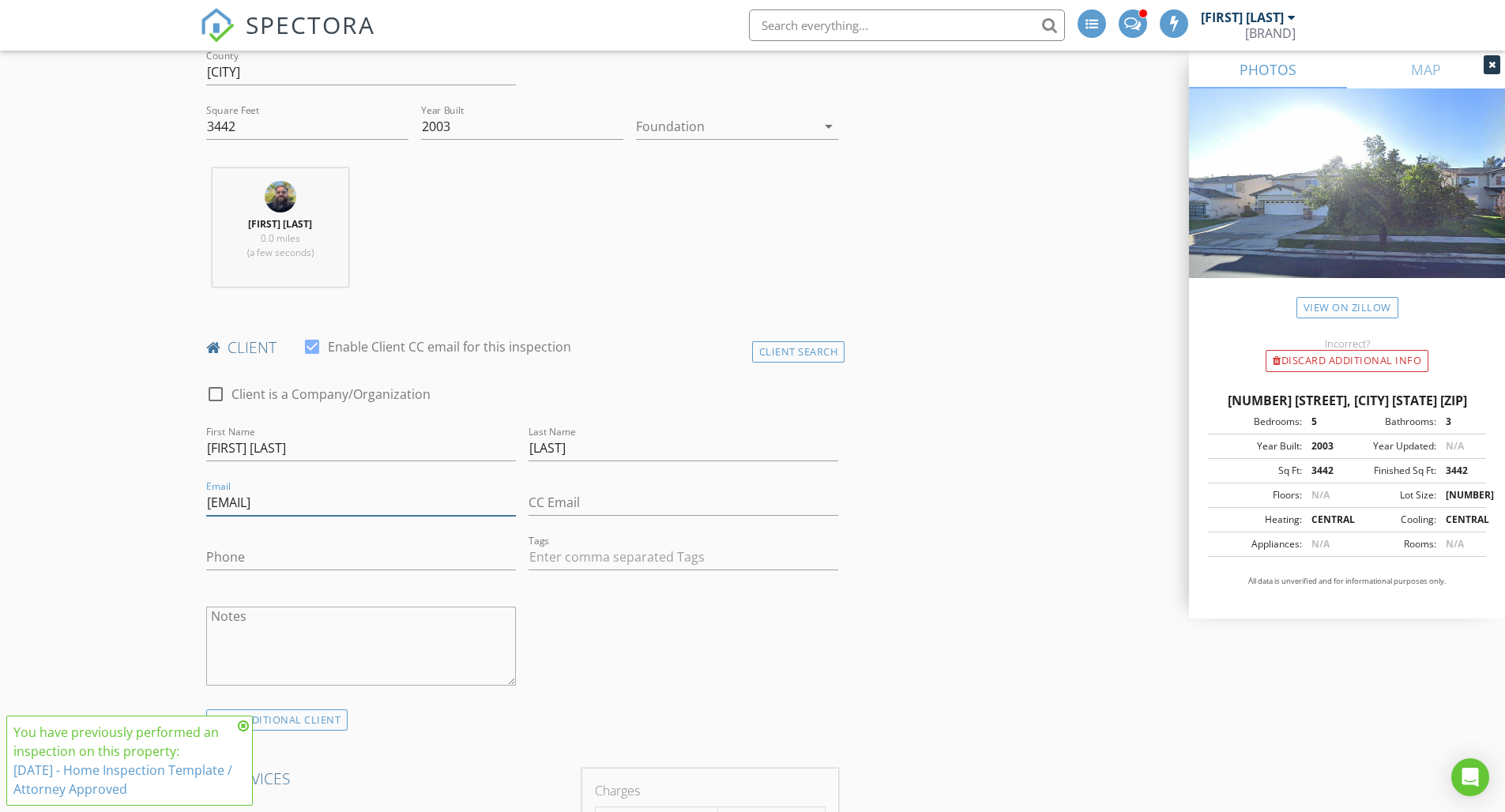 type on "[EMAIL]" 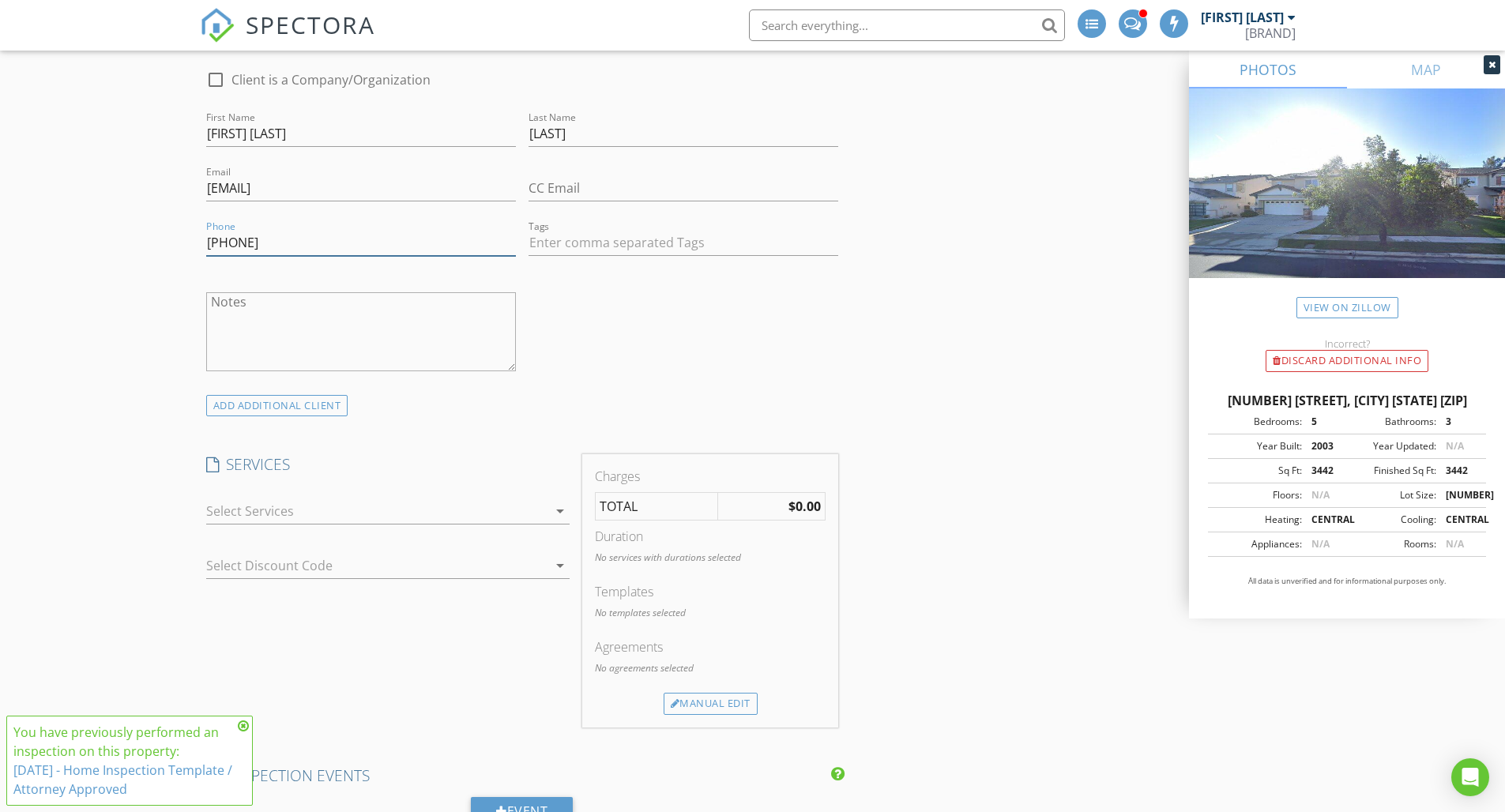 scroll, scrollTop: 920, scrollLeft: 0, axis: vertical 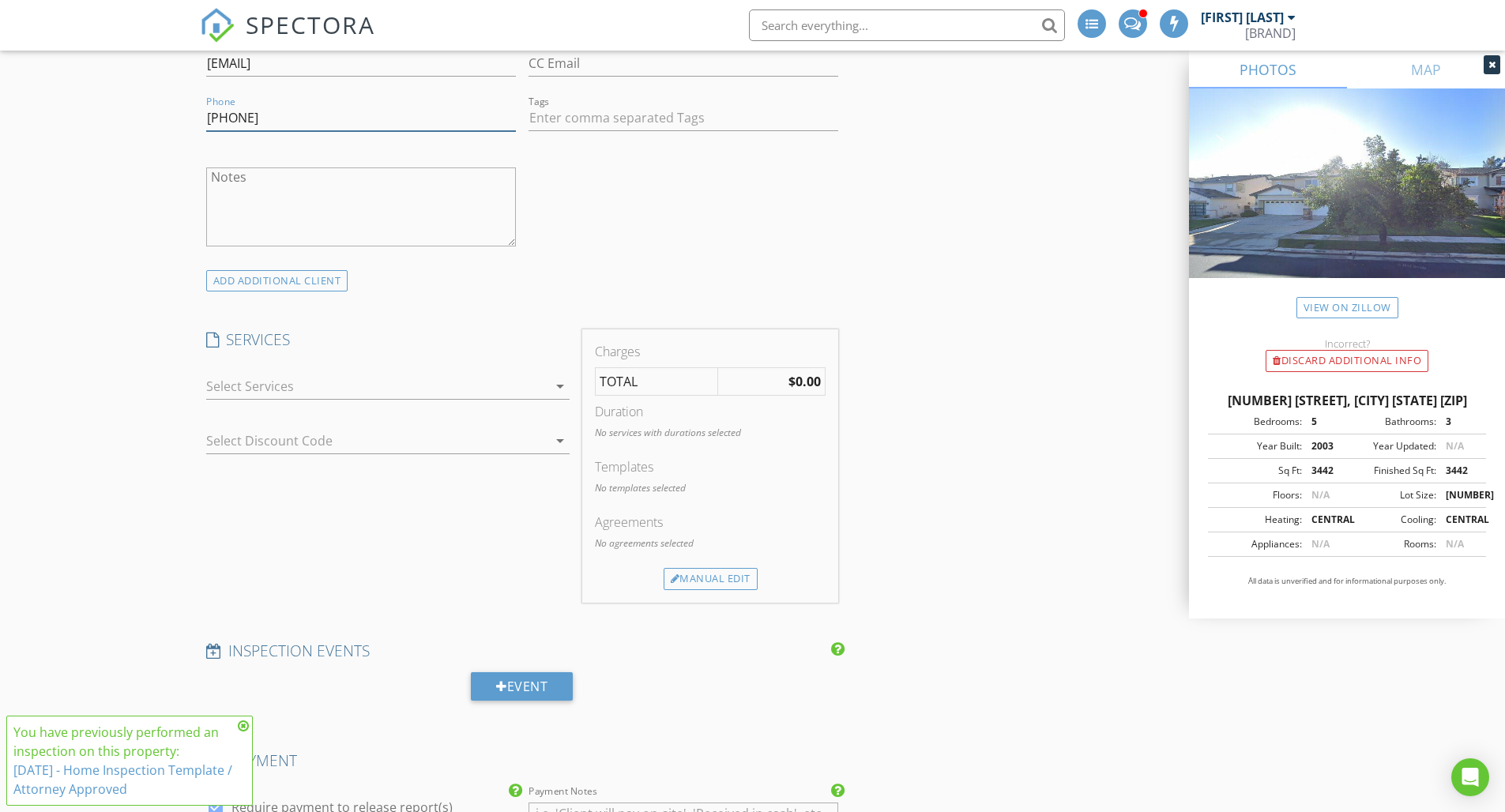 type on "[PHONE]" 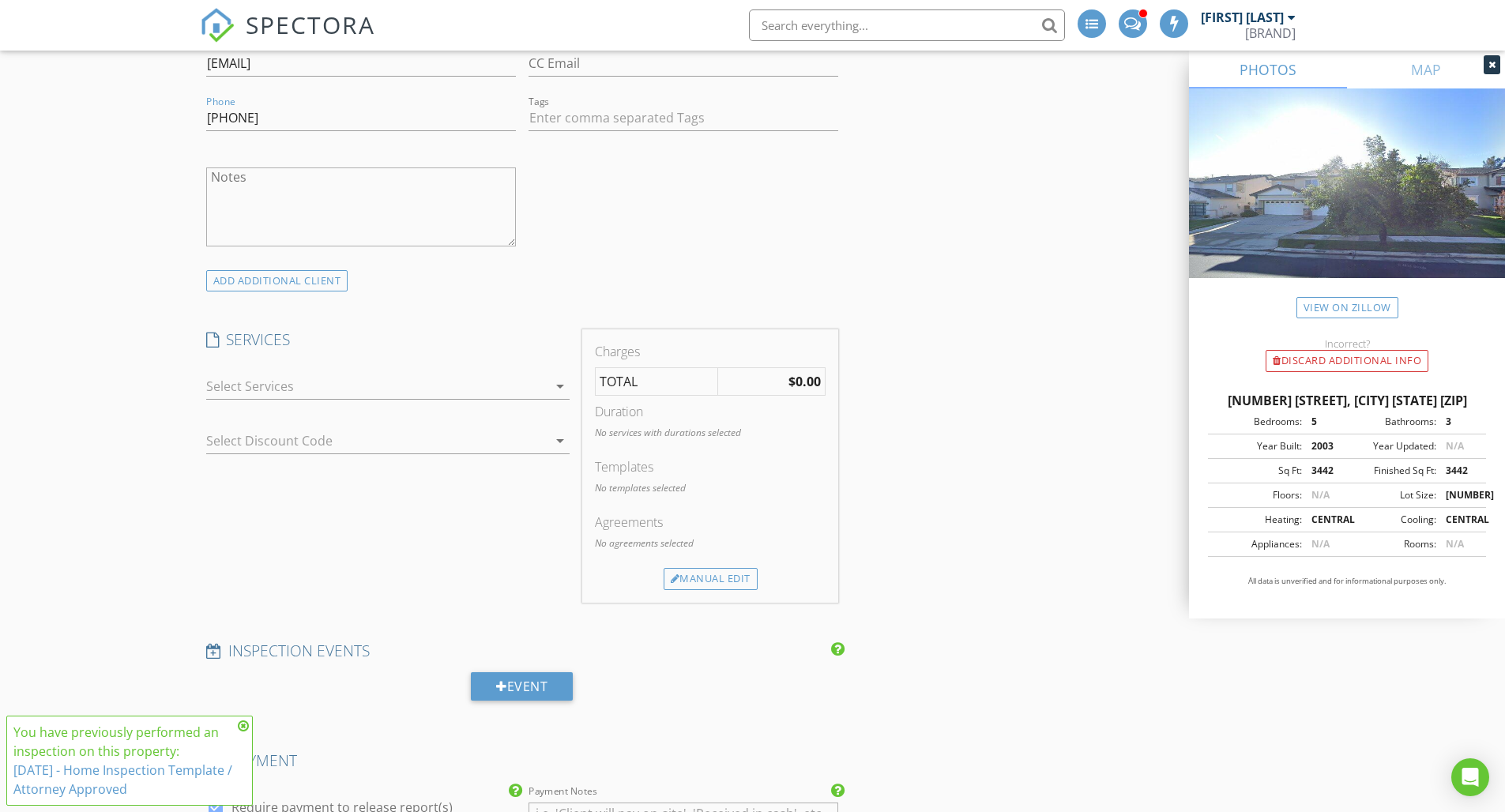click on "arrow_drop_down" at bounding box center [560, 386] 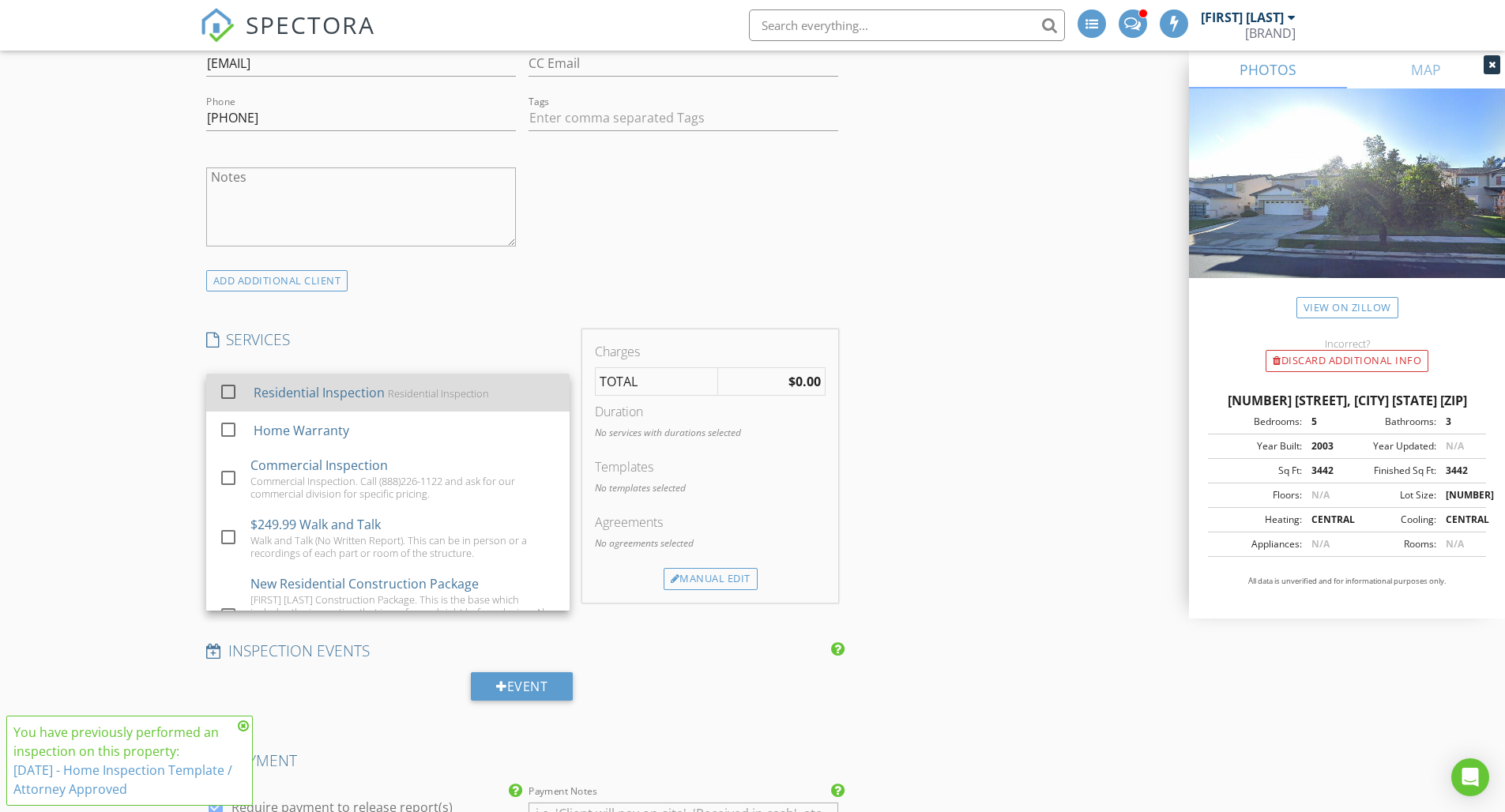 click at bounding box center (228, 392) 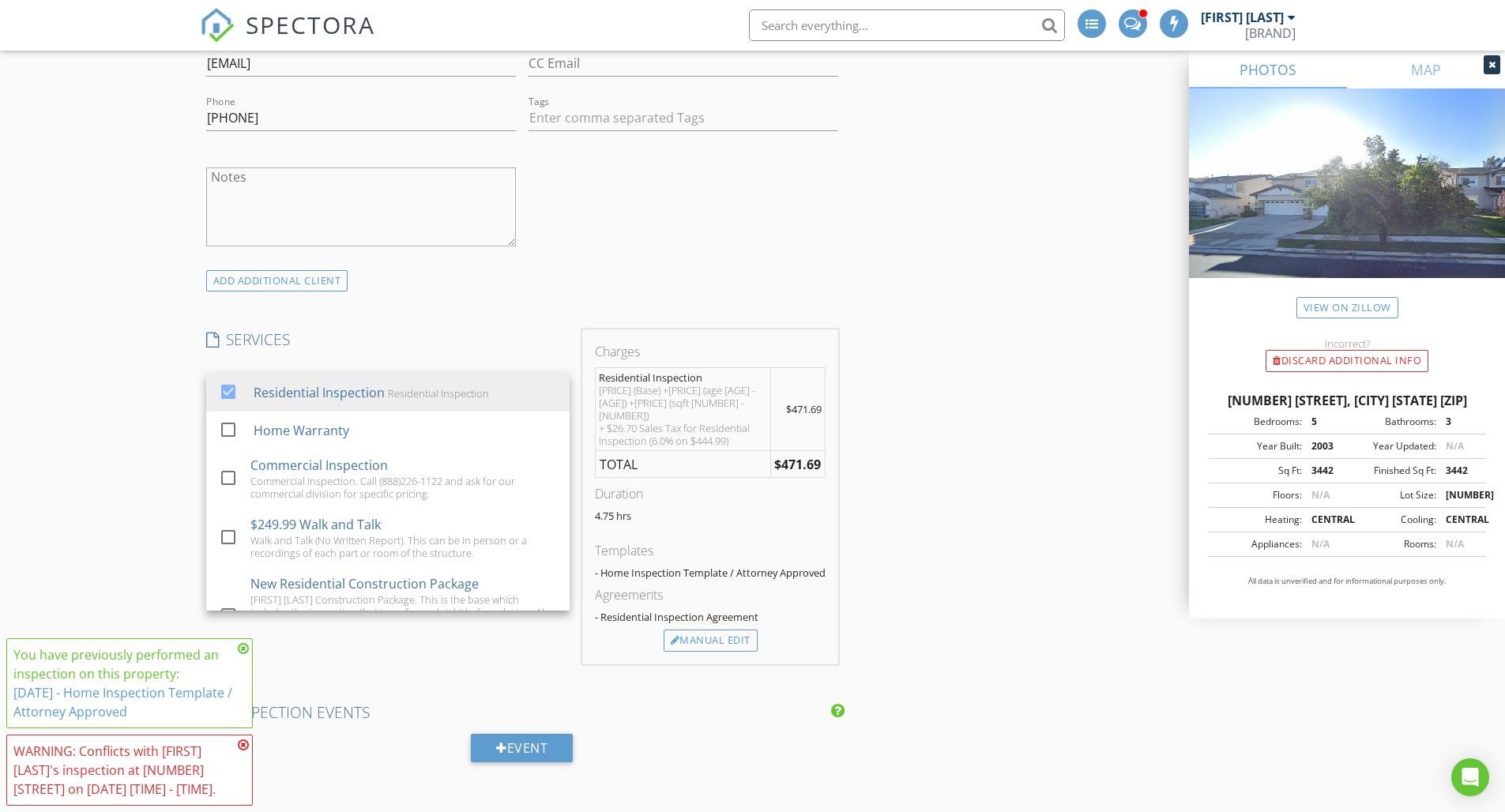 click on "New Inspection              INSPECTOR    [FIRST] [LAST]
Date/Time
[DATE] [TIME]
Location
Address Search       Address [NUMBER] [STREET]   Unit   City [CITY]   State [STATE]   Zip [ZIP]   County [COUNTY]     Square Feet [NUMBER]   Year Built [YEAR]   Foundation arrow_drop_down     [FIRST] [LAST]     0.0 miles     (a few seconds)
client
check_box Enable Client CC email for this inspection   Client Search     check_box_outline_blank Client is a Company/Organization     First Name [FIRST]   Last Name [LAST]   Email [EMAIL]   CC Email   Phone [PHONE]         Tags         Notes
ADDITIONAL client
SERVICES
check_box   Residential Inspection   Residential Inspection check_box_outline_blank   Home Warranty   check_box_outline_blank   Commercial Inspection   check_box_outline_blank   $249.99 Walk and Talk" at bounding box center (753, 853) 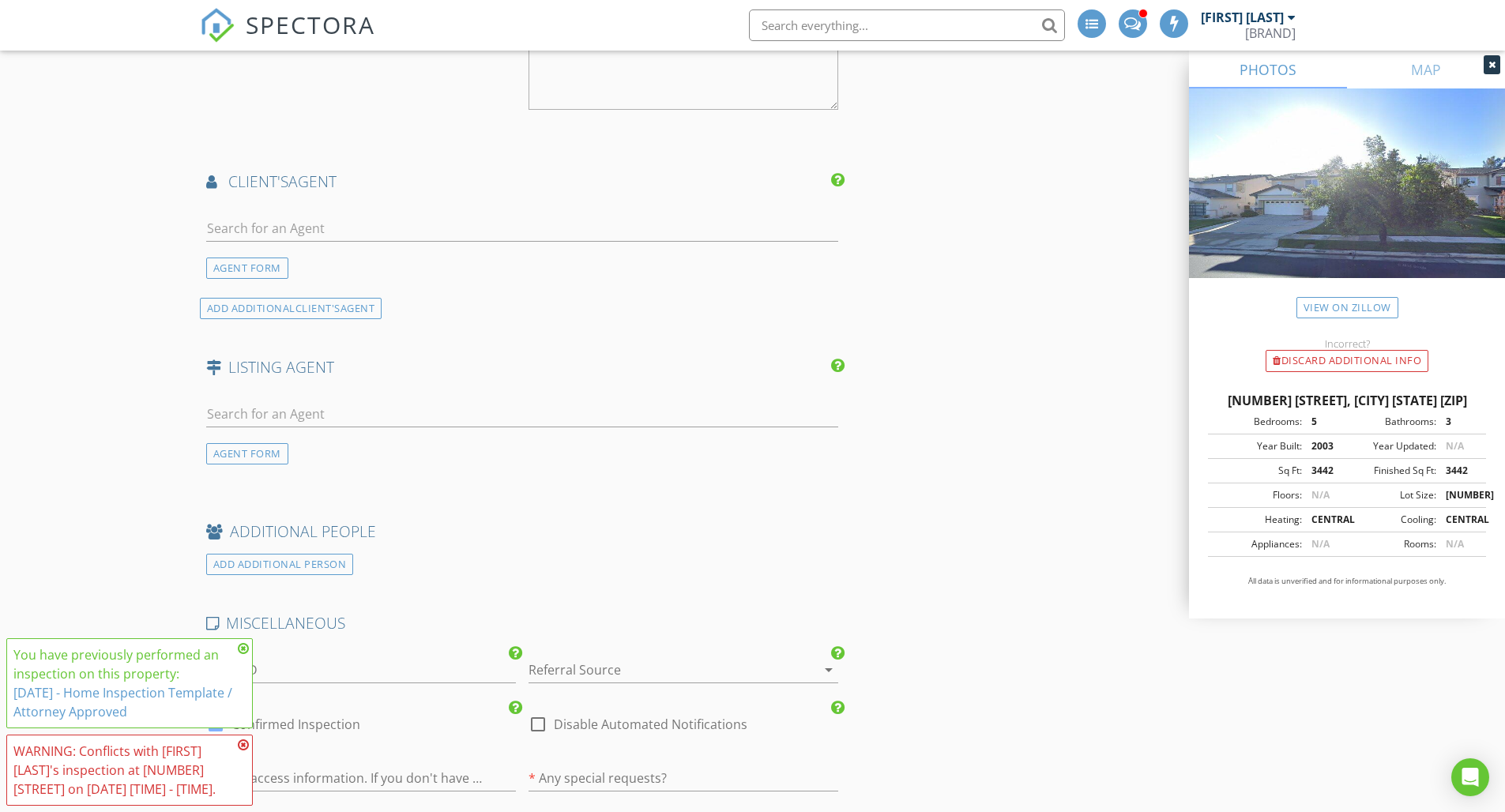 scroll, scrollTop: 1655, scrollLeft: 0, axis: vertical 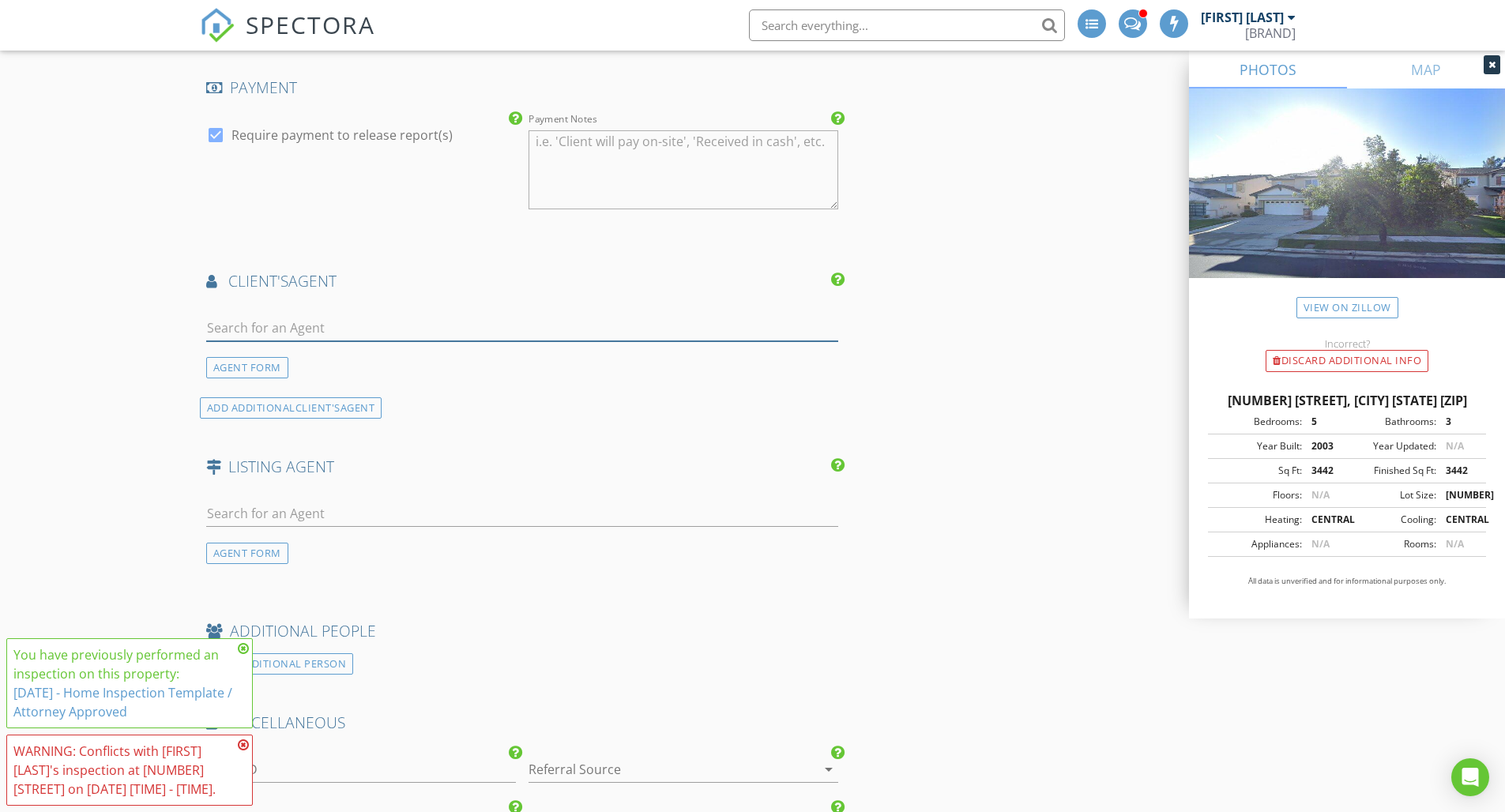 click at bounding box center [522, 328] 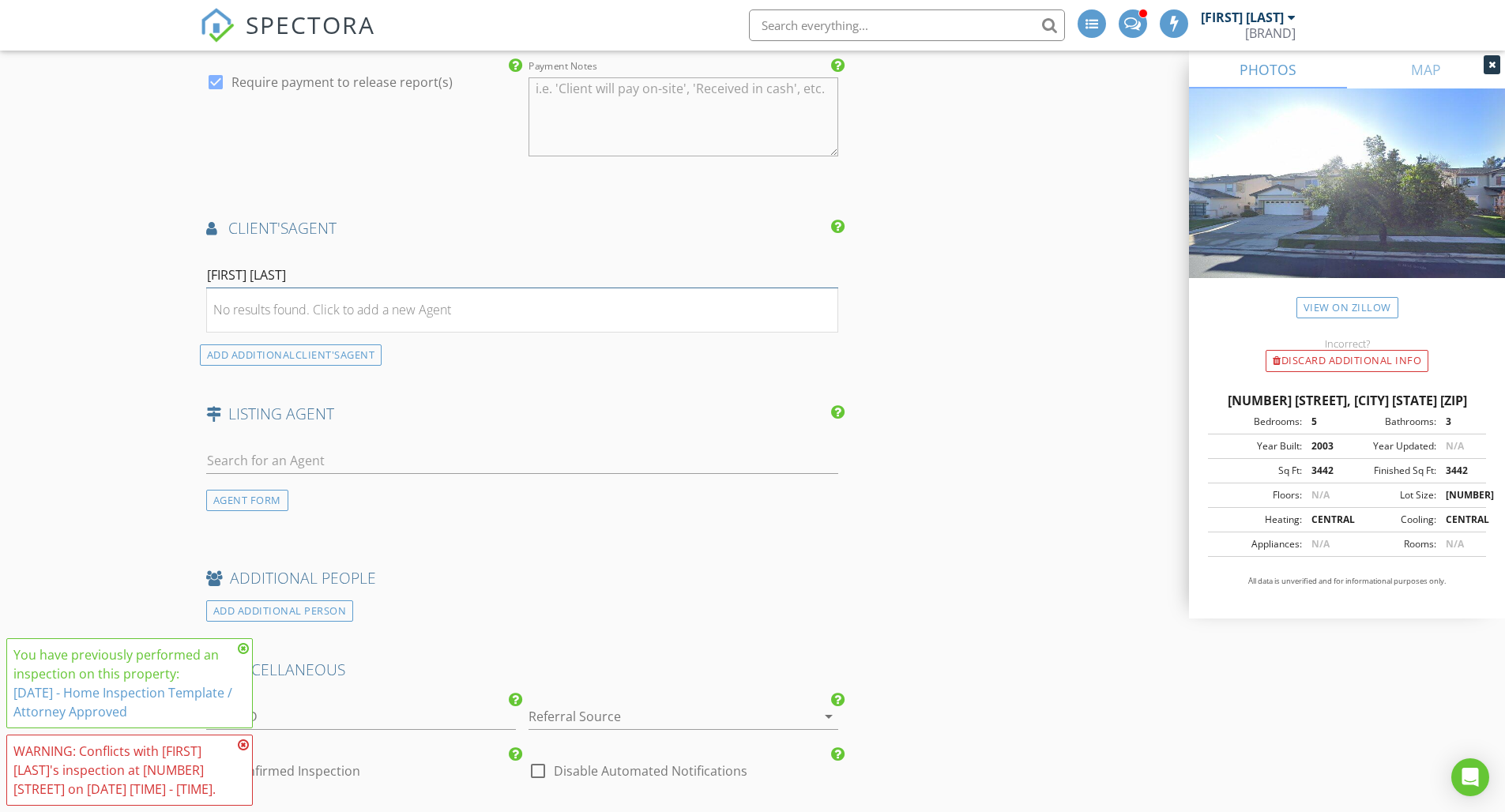 scroll, scrollTop: 1759, scrollLeft: 0, axis: vertical 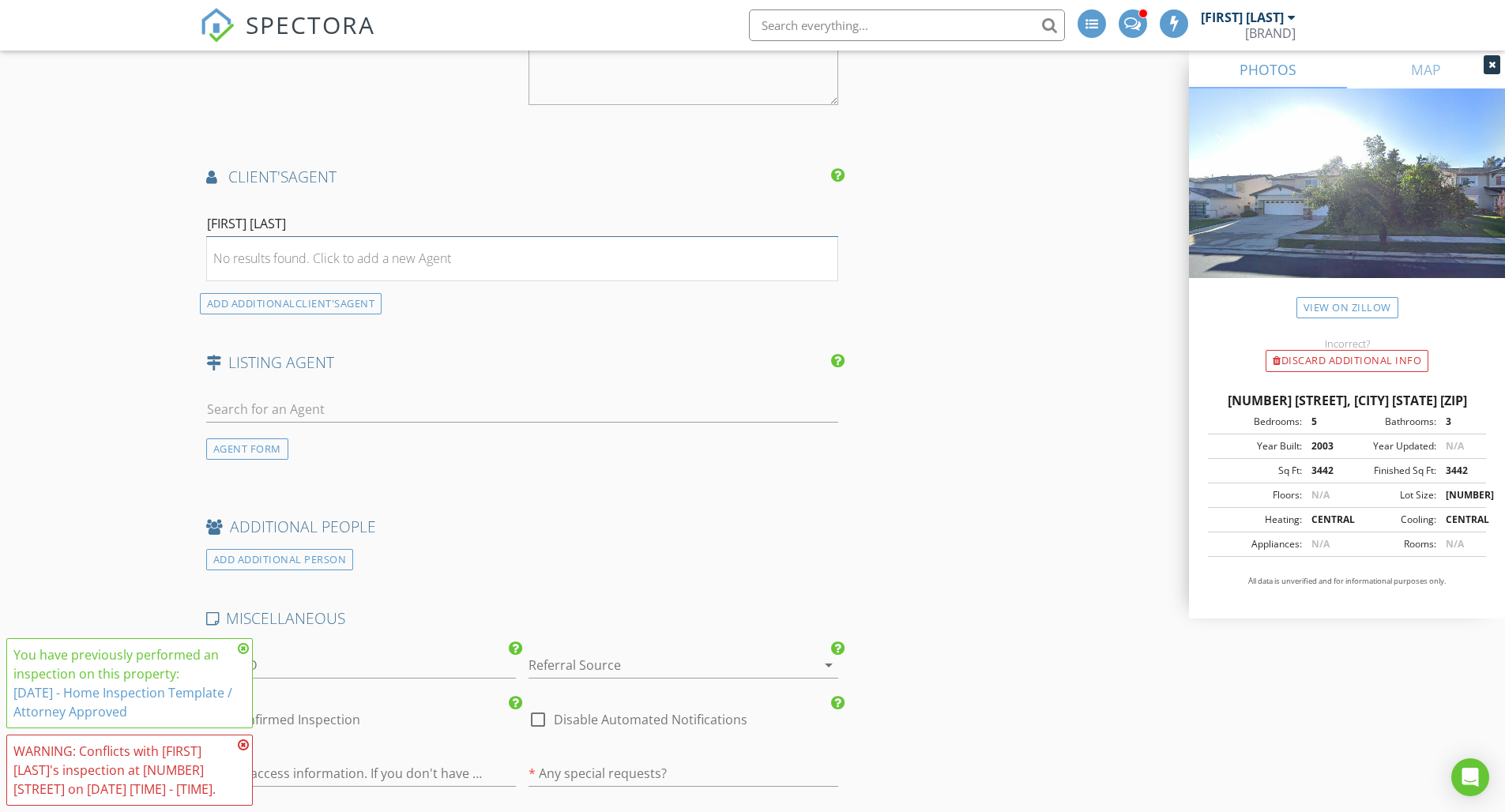 type on "[FIRST] [LAST]" 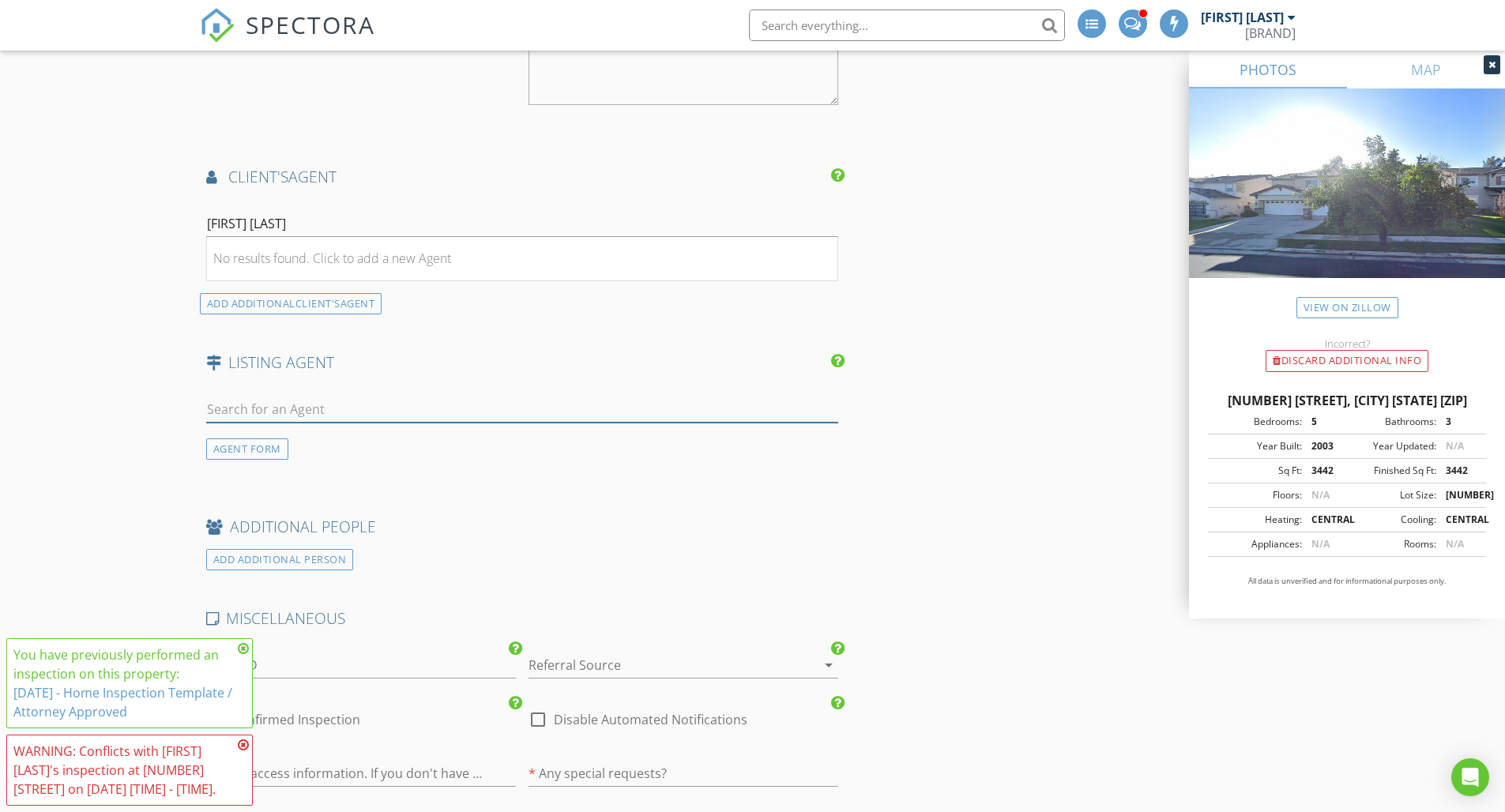 click at bounding box center (522, 409) 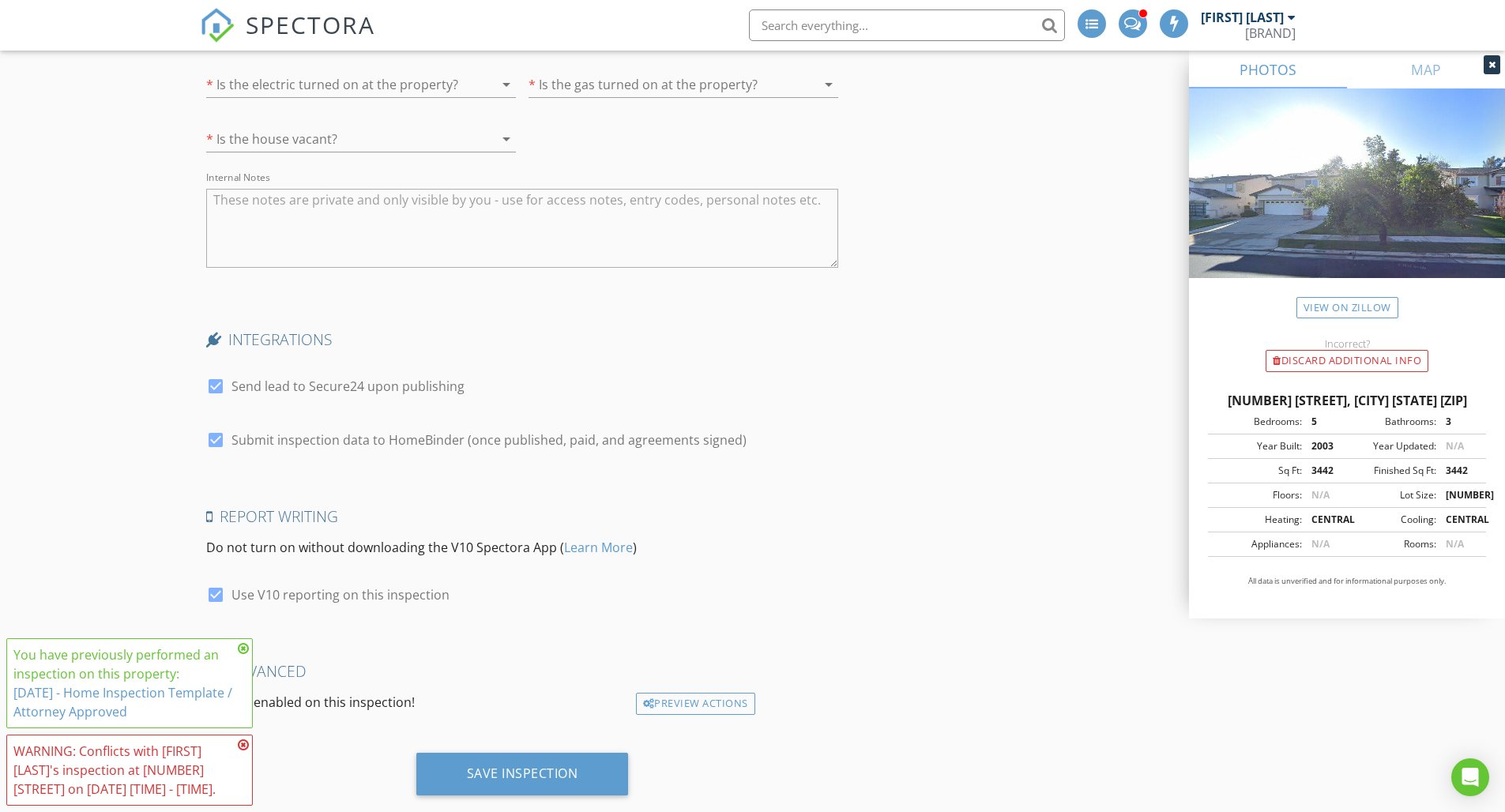 scroll, scrollTop: 2581, scrollLeft: 0, axis: vertical 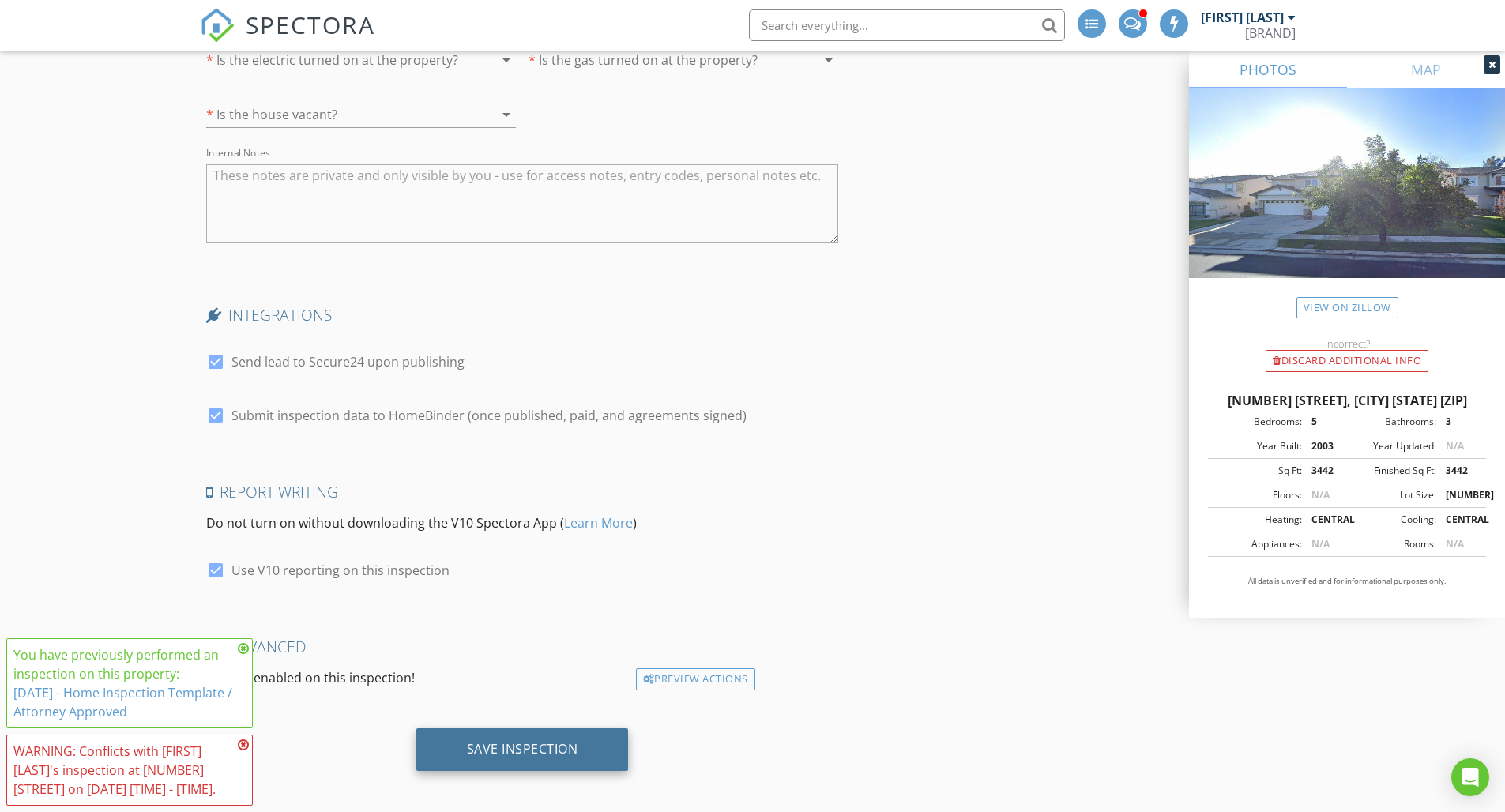 type on "Shane" 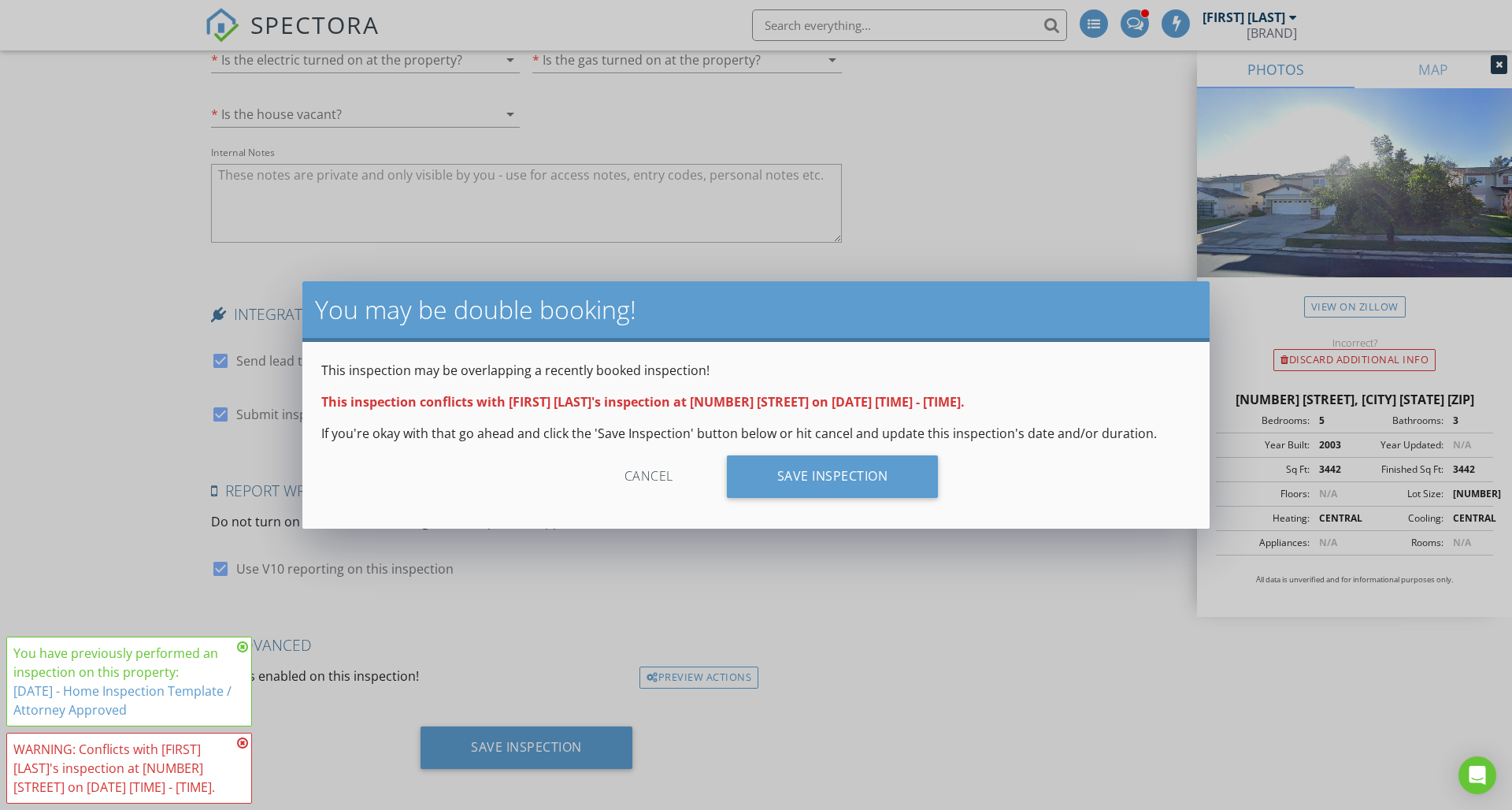 click on "Cancel" at bounding box center [649, 477] 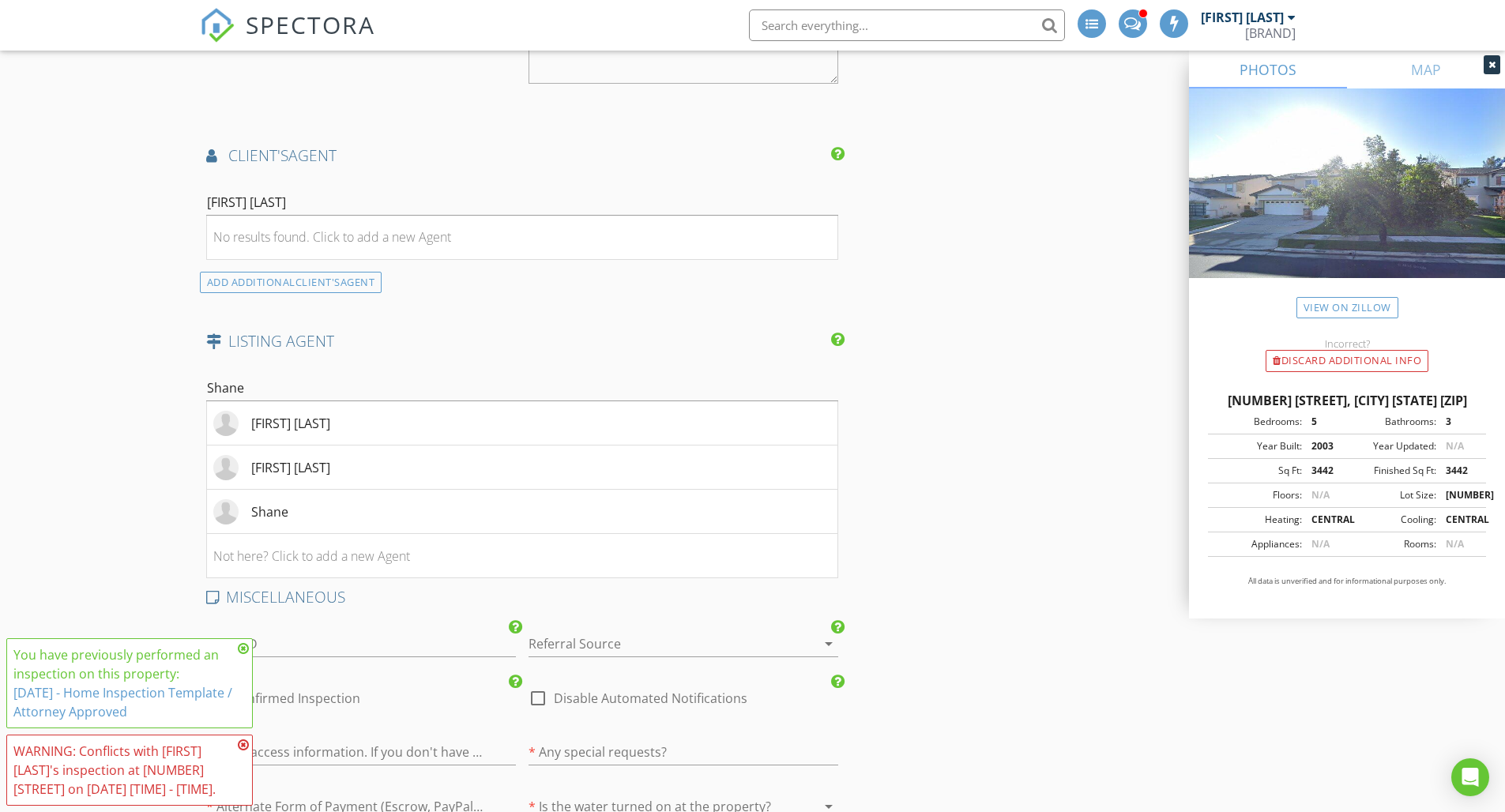 click on "MISCELLANEOUS
Order ID     Referral Source arrow_drop_down     check_box Confirmed Inspection     check_box_outline_blank Disable Automated Notifications     *   Door access information. If you don't have this, our scheduling team will reach out to your agent.        *   Any special requests?        *   Alternate Form of Payment (Escrow, PayPal, Zelle, Business Check, etc)         *   Is the water turned on at the property?  arrow_drop_down       *   Is the electric turned on at the property?  arrow_drop_down       *   Is the gas turned on at the property?  arrow_drop_down       *   Is the house vacant? arrow_drop_down       Internal Notes" at bounding box center [522, 827] 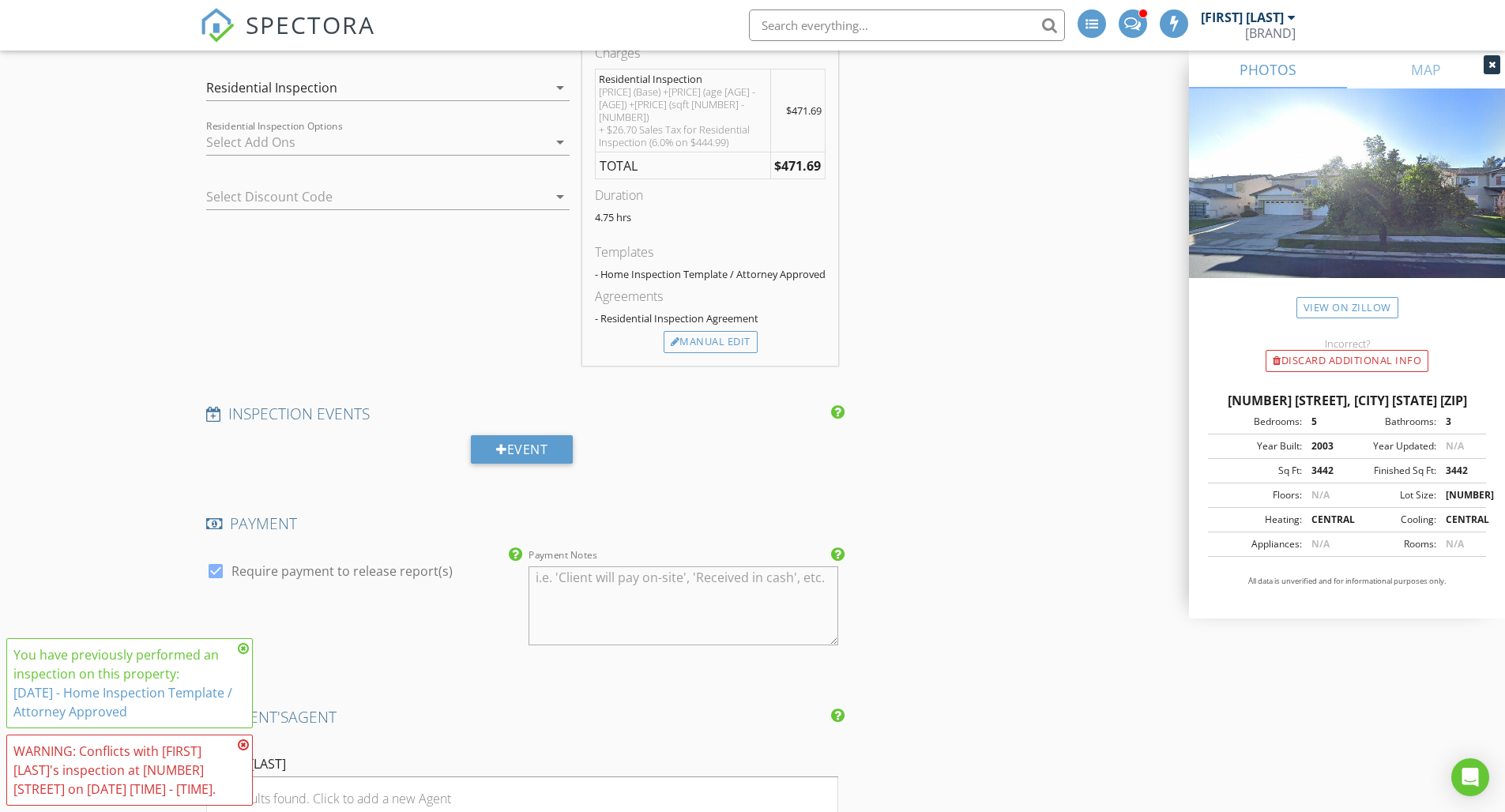 click on "Payment Notes" at bounding box center [683, 606] 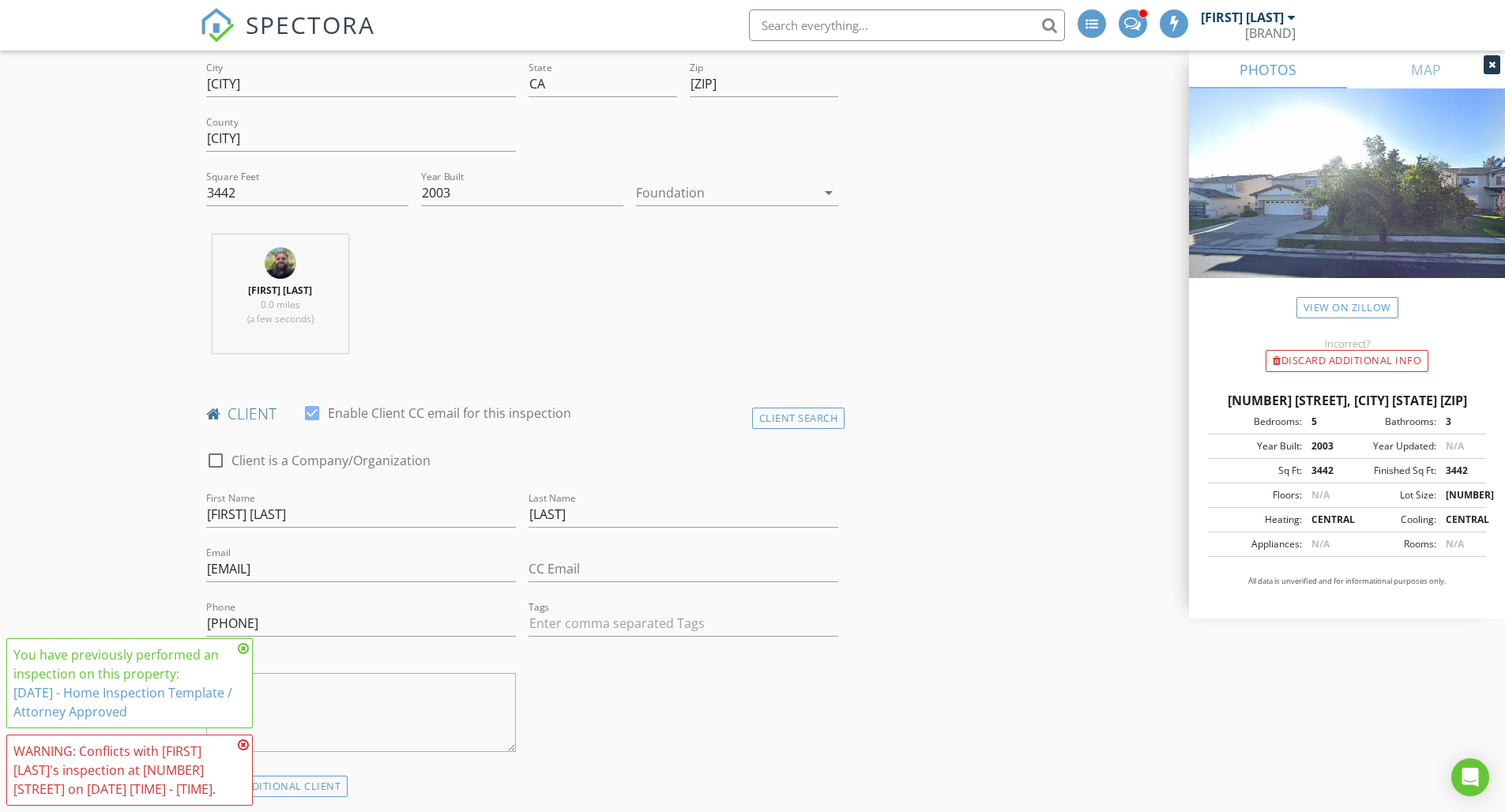 click on "New Inspection              INSPECTOR    [FIRST] [LAST]
Date/Time
[DATE] [TIME]
Location
Address Search       Address [NUMBER] [STREET]   Unit   City [CITY]   State [STATE]   Zip [ZIP]   County [COUNTY]     Square Feet [NUMBER]   Year Built [YEAR]   Foundation arrow_drop_down     [FIRST] [LAST]     0.0 miles     (a few seconds)
client
check_box Enable Client CC email for this inspection   Client Search     check_box_outline_blank Client is a Company/Organization     First Name [FIRST]   Last Name [LAST]   Email [EMAIL]   CC Email   Phone [PHONE]         Tags         Notes
ADDITIONAL client
SERVICES
check_box   Residential Inspection   Residential Inspection check_box_outline_blank   Home Warranty   check_box_outline_blank   Commercial Inspection   check_box_outline_blank   $249.99 Walk and Talk" at bounding box center [753, 1359] 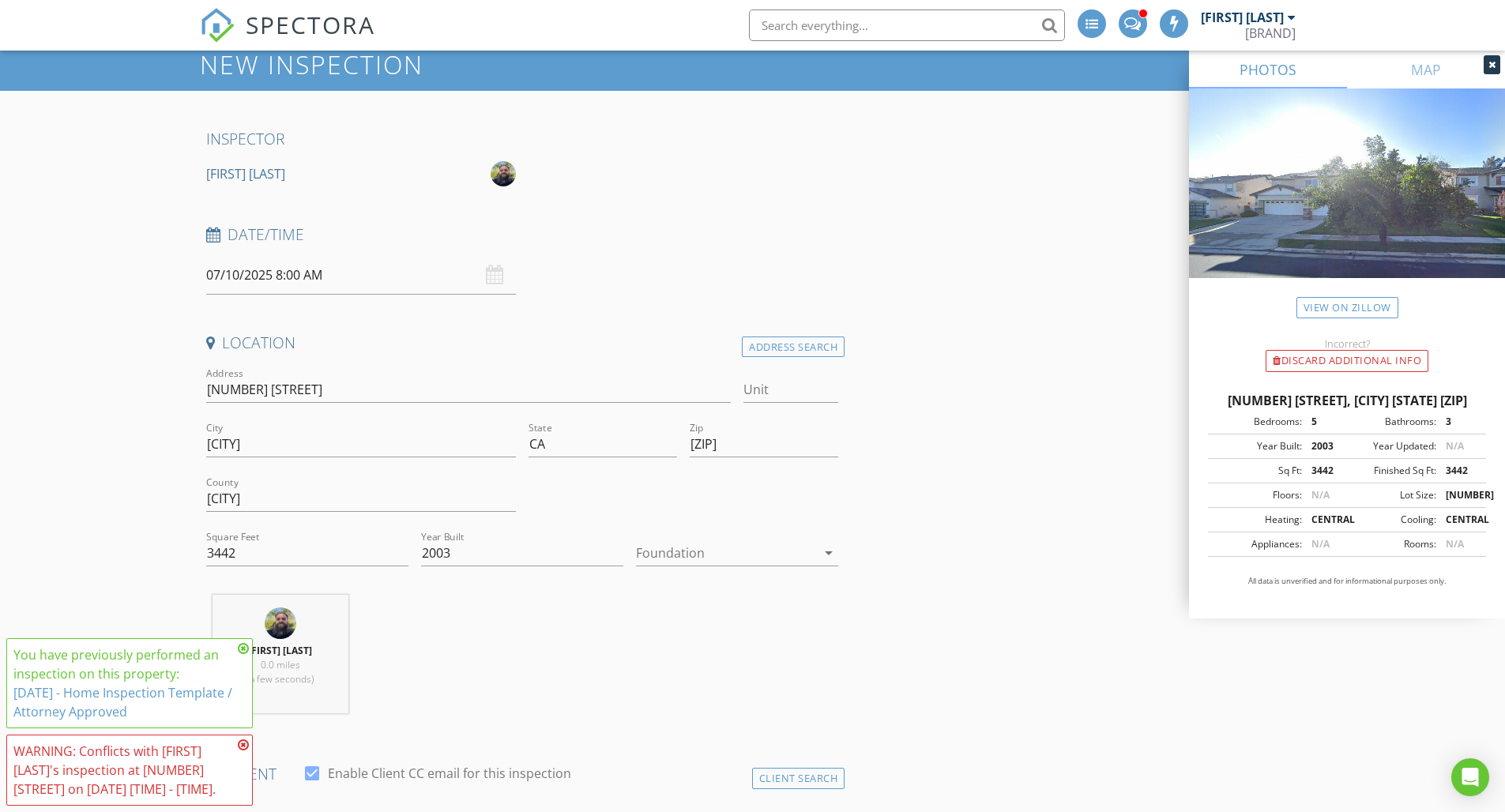scroll, scrollTop: 0, scrollLeft: 0, axis: both 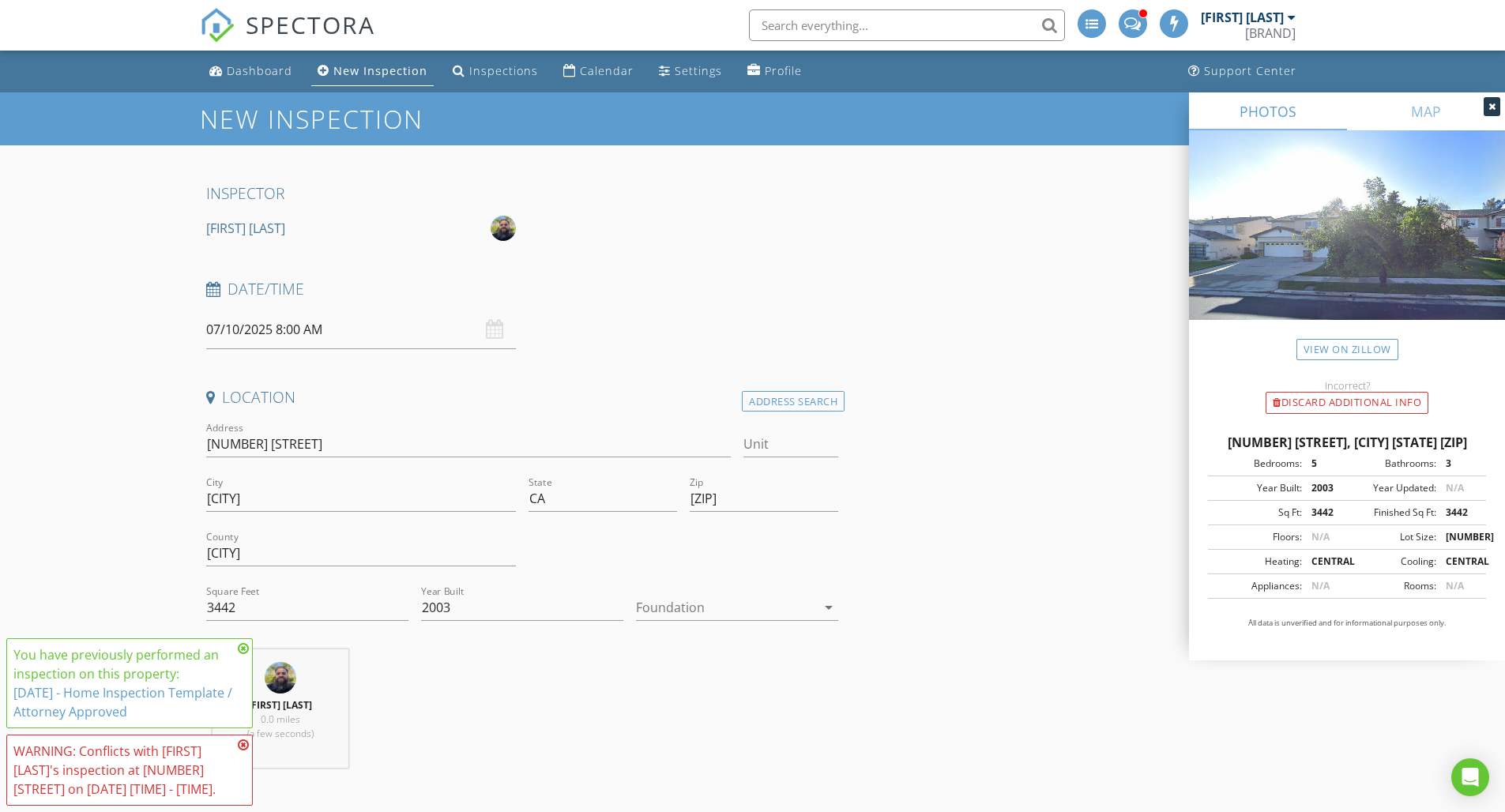 click on "New Inspection              INSPECTOR    [FIRST] [LAST]
Date/Time
[DATE] [TIME]
Location
Address Search       Address [NUMBER] [STREET]   Unit   City [CITY]   State [STATE]   Zip [ZIP]   County [COUNTY]     Square Feet [NUMBER]   Year Built [YEAR]   Foundation arrow_drop_down     [FIRST] [LAST]     0.0 miles     (a few seconds)
client
check_box Enable Client CC email for this inspection   Client Search     check_box_outline_blank Client is a Company/Organization     First Name [FIRST]   Last Name [LAST]   Email [EMAIL]   CC Email   Phone [PHONE]         Tags         Notes
ADDITIONAL client
SERVICES
check_box   Residential Inspection   Residential Inspection check_box_outline_blank   Home Warranty   check_box_outline_blank   Commercial Inspection   check_box_outline_blank   $249.99 Walk and Talk" at bounding box center (753, 1773) 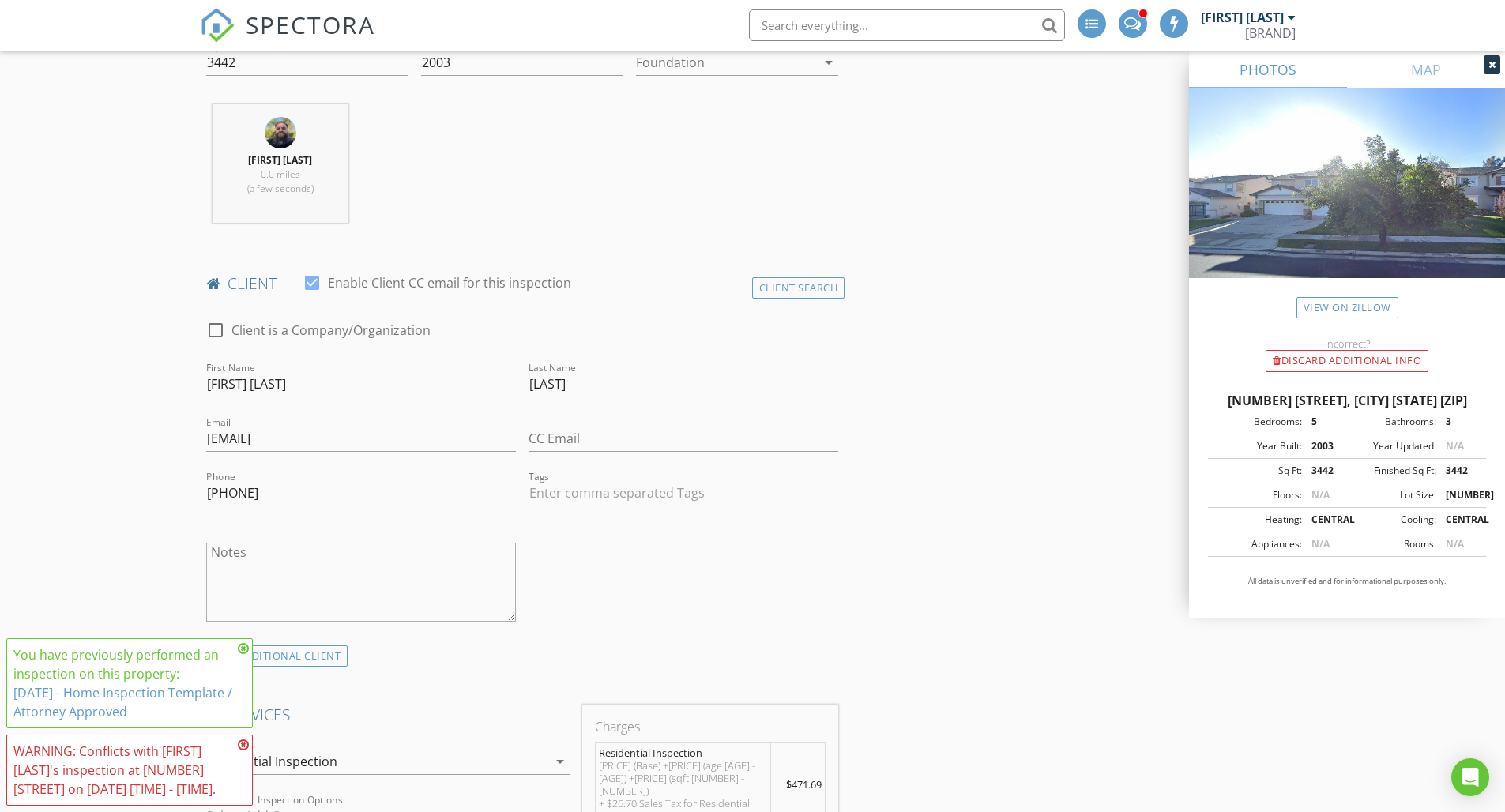 click on "Charges    Residential Inspection
$384.99 (Base)
+$10.00 (age 20 - 40)
+$50.00 (sqft 3201 - 3600)
+ $26.70 Sales Tax for Residential Inspection (6.0% on $444.99)
$471.69    TOTAL   $471.69    Duration    4.75 hrs      Templates
- Home Inspection Template / Attorney Approved
Agreements
- Residential Inspection Agreement
Manual Edit" at bounding box center (710, 872) 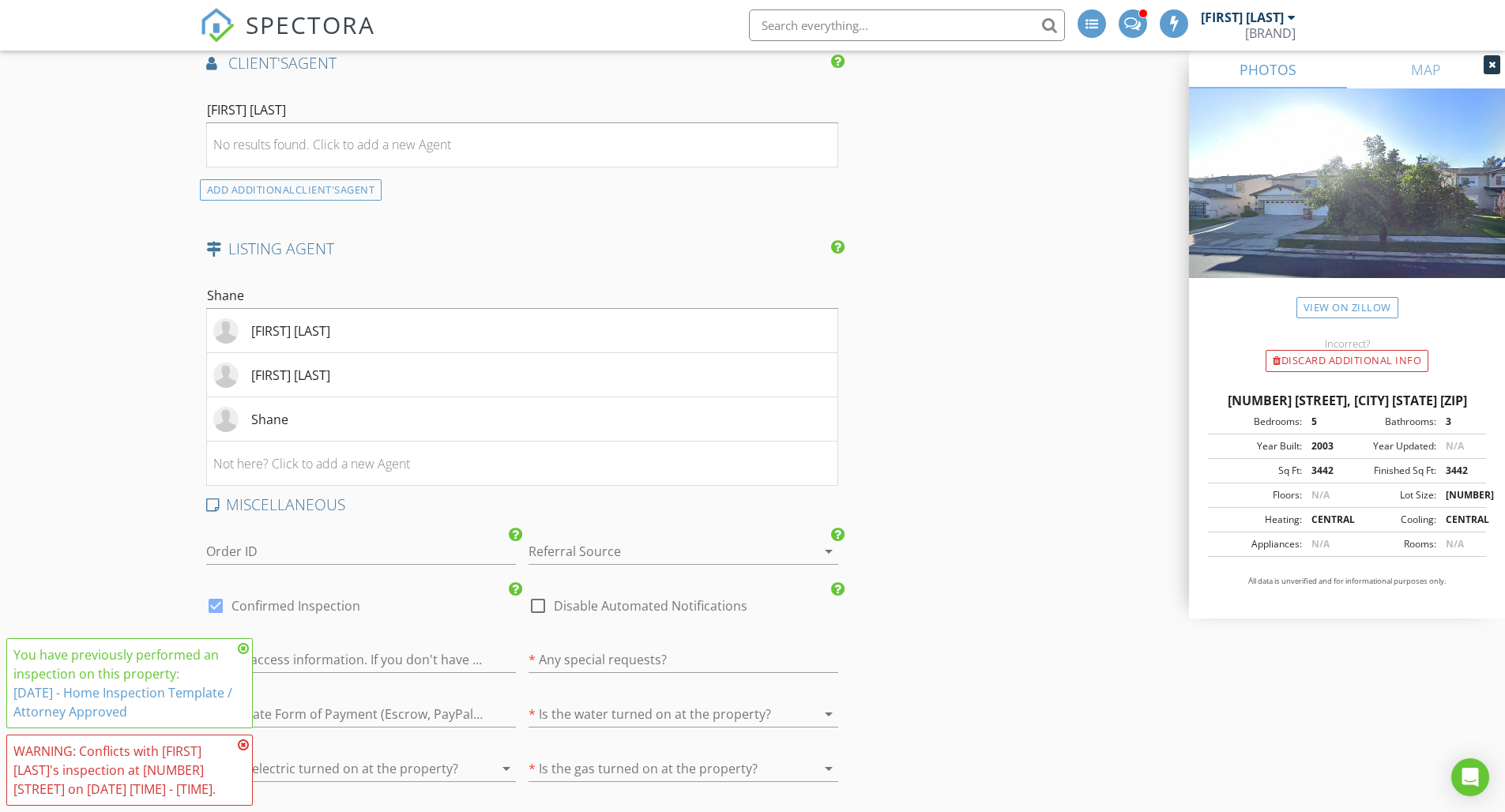 click at bounding box center (661, 714) 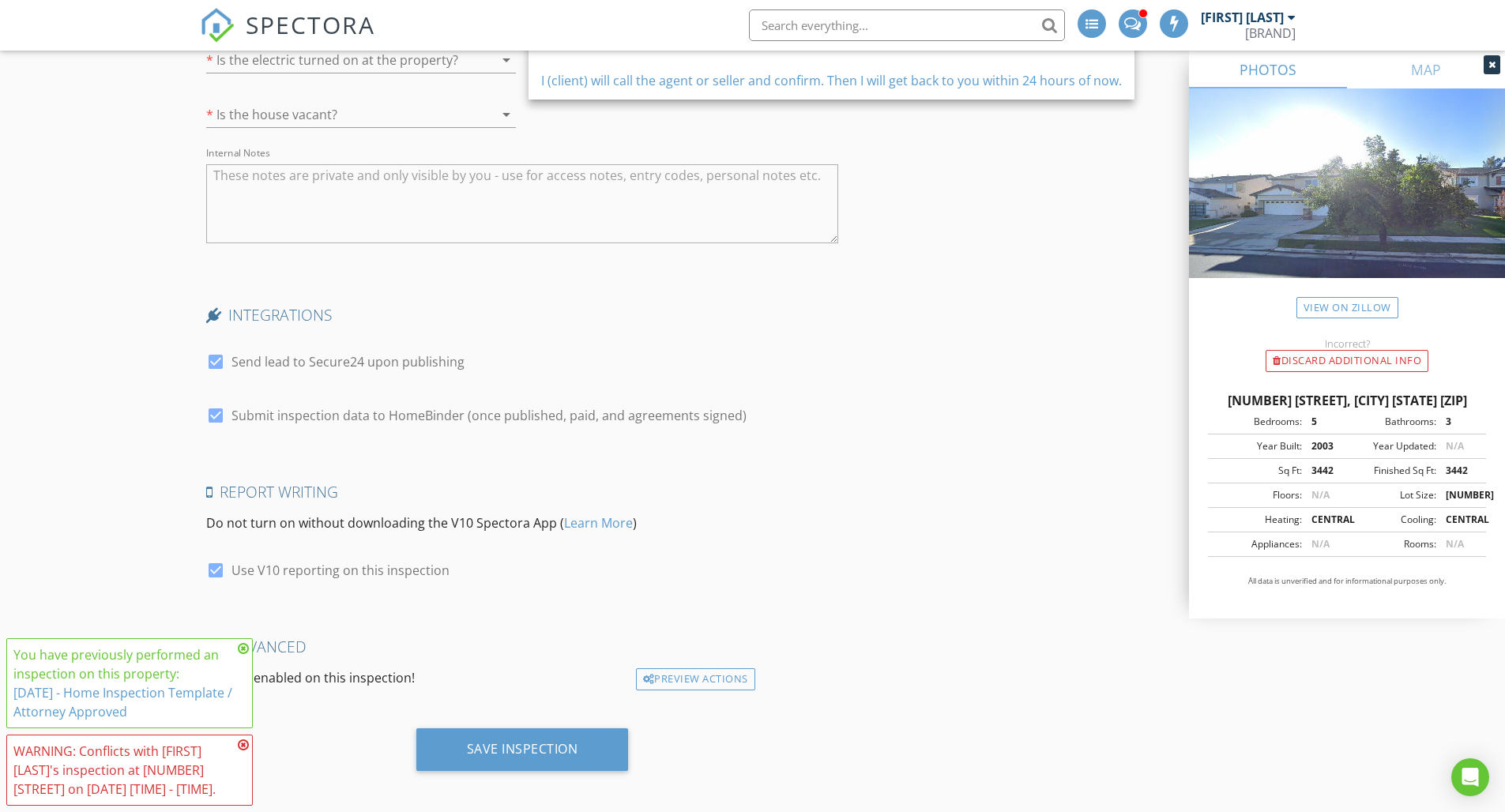 click on "WARNING: Conflicts with [FIRST] [LAST]'s inspection at [NUMBER] [STREET] on [DATE] [TIME] - [TIME]." at bounding box center [123, 770] 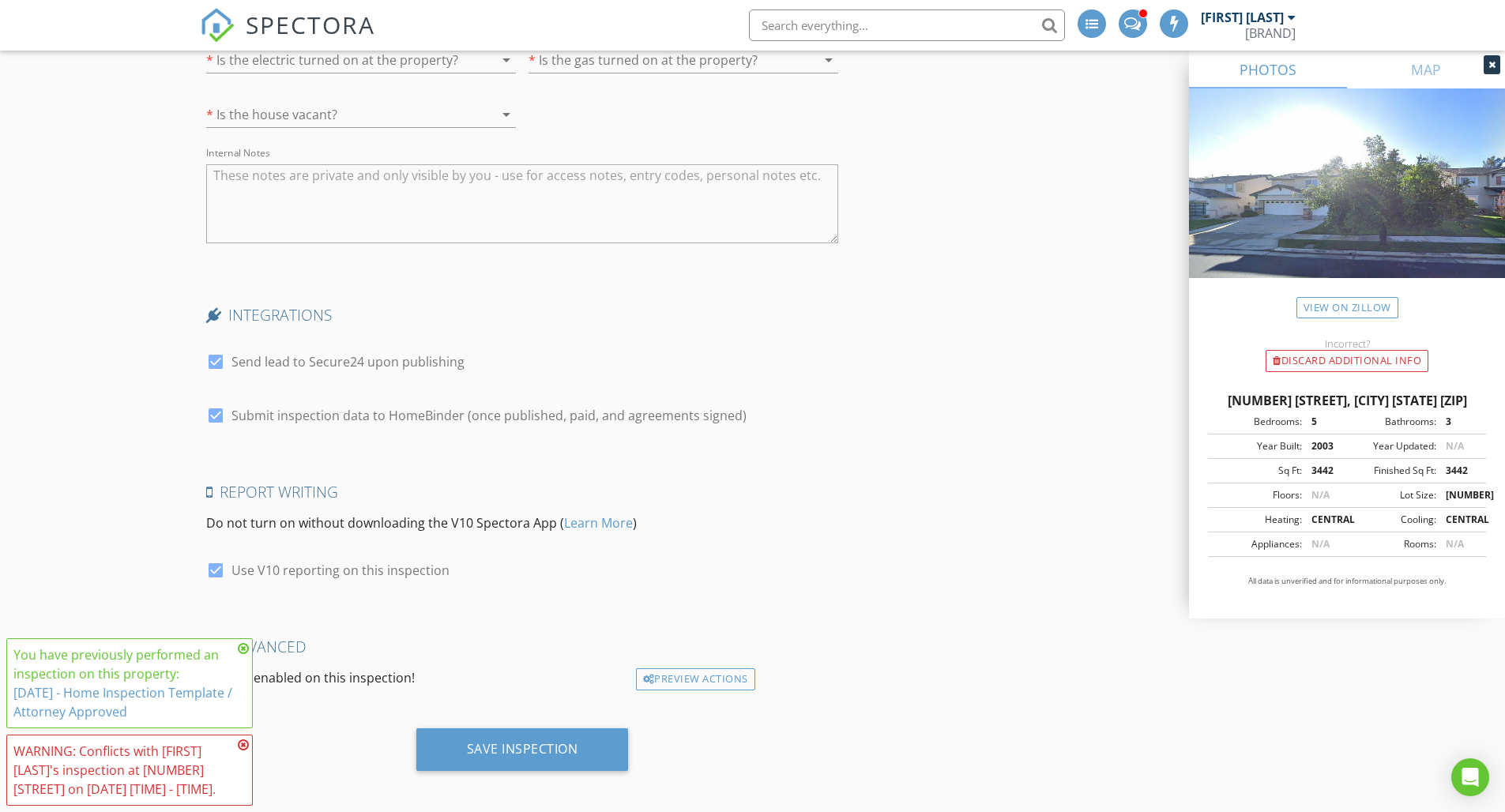 scroll, scrollTop: 2031, scrollLeft: 0, axis: vertical 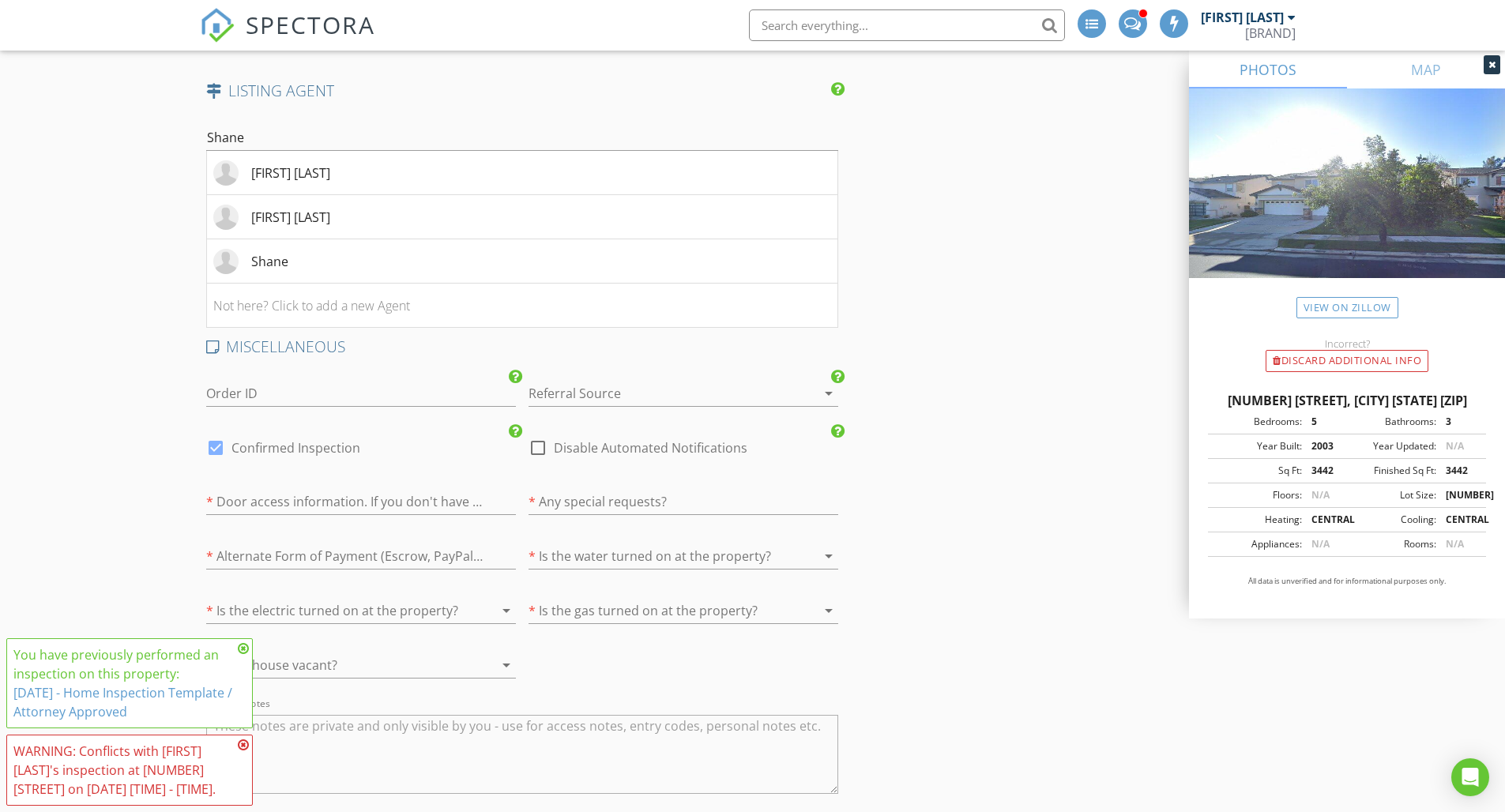 click on "New Inspection              INSPECTOR    [FIRST] [LAST]
Date/Time
[DATE] [TIME]
Location
Address Search       Address [NUMBER] [STREET]   Unit   City [CITY]   State [STATE]   Zip [ZIP]   County [COUNTY]     Square Feet [NUMBER]   Year Built [YEAR]   Foundation arrow_drop_down     [FIRST] [LAST]     0.0 miles     (a few seconds)
client
check_box Enable Client CC email for this inspection   Client Search     check_box_outline_blank Client is a Company/Organization     First Name [FIRST]   Last Name [LAST]   Email [EMAIL]   CC Email   Phone [PHONE]         Tags         Notes
ADDITIONAL client
SERVICES
check_box   Residential Inspection   Residential Inspection check_box_outline_blank   Home Warranty   check_box_outline_blank   Commercial Inspection   check_box_outline_blank   $249.99 Walk and Talk" at bounding box center [753, -258] 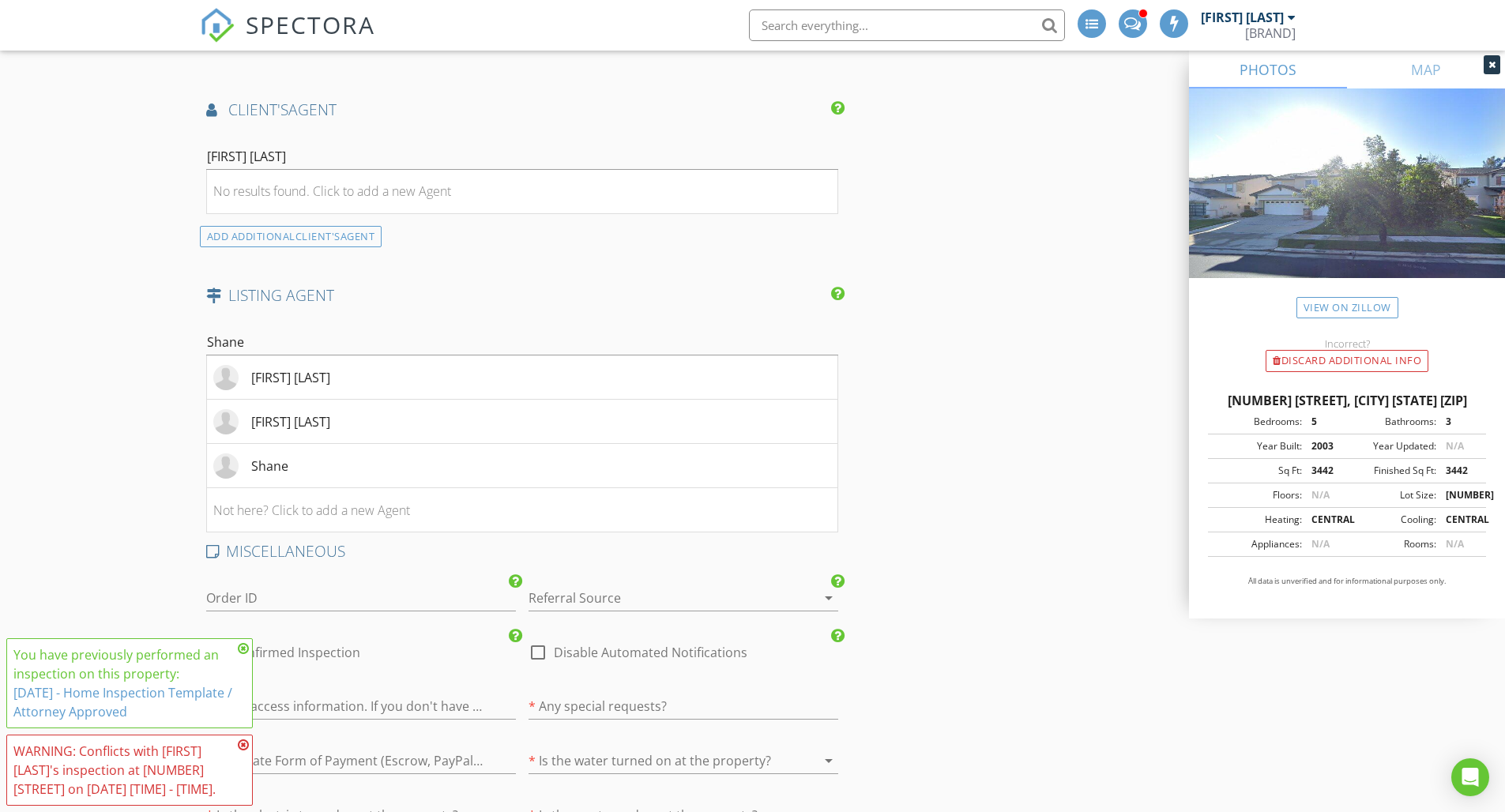 click on "New Inspection              INSPECTOR    [FIRST] [LAST]
Date/Time
[DATE] [TIME]
Location
Address Search       Address [NUMBER] [STREET]   Unit   City [CITY]   State [STATE]   Zip [ZIP]   County [COUNTY]     Square Feet [NUMBER]   Year Built [YEAR]   Foundation arrow_drop_down     [FIRST] [LAST]     0.0 miles     (a few seconds)
client
check_box Enable Client CC email for this inspection   Client Search     check_box_outline_blank Client is a Company/Organization     First Name [FIRST]   Last Name [LAST]   Email [EMAIL]   CC Email   Phone [PHONE]         Tags         Notes
ADDITIONAL client
SERVICES
check_box   Residential Inspection   Residential Inspection check_box_outline_blank   Home Warranty   check_box_outline_blank   Commercial Inspection   check_box_outline_blank   $249.99 Walk and Talk" at bounding box center [753, -53] 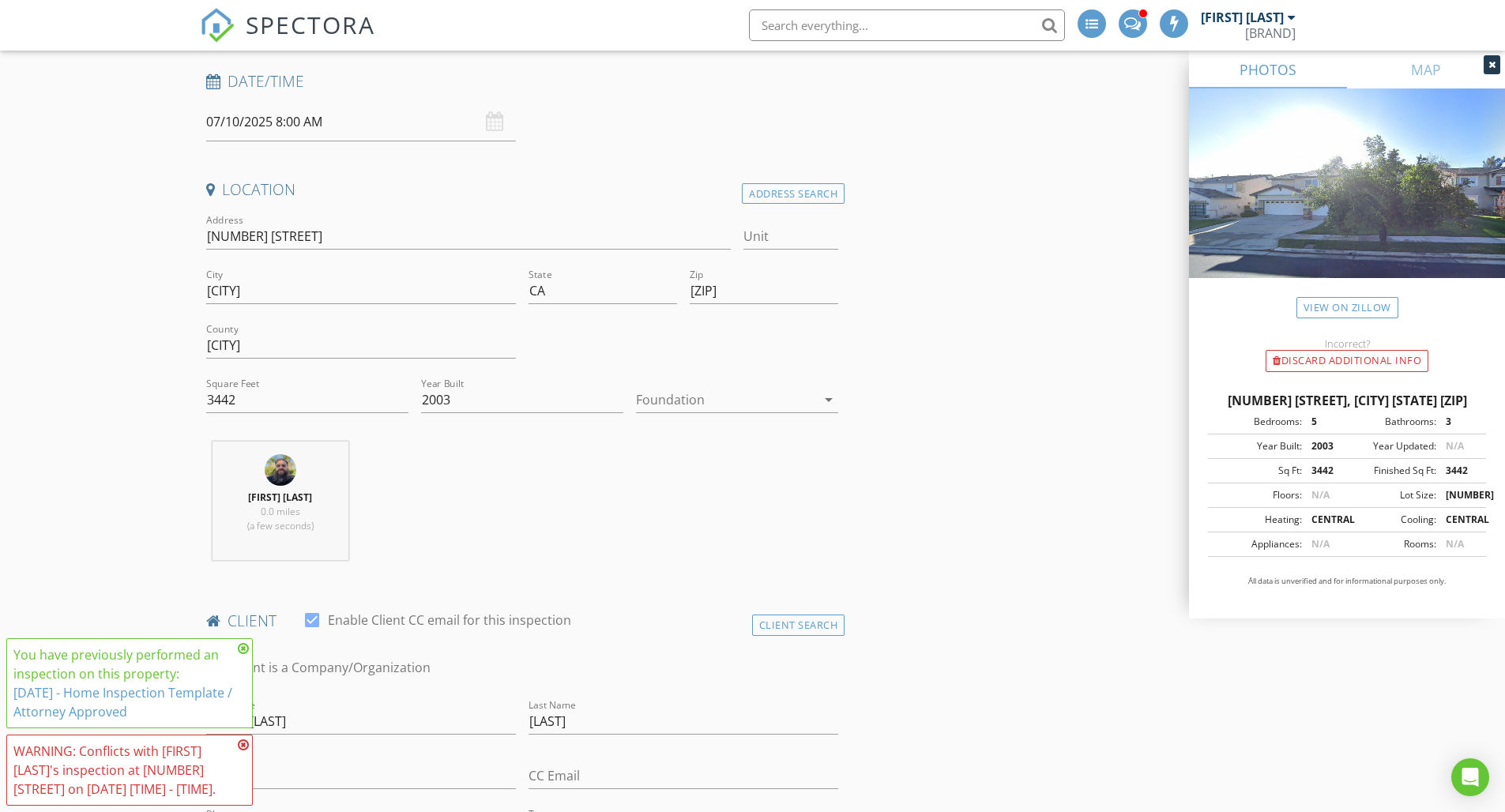 scroll, scrollTop: 337, scrollLeft: 0, axis: vertical 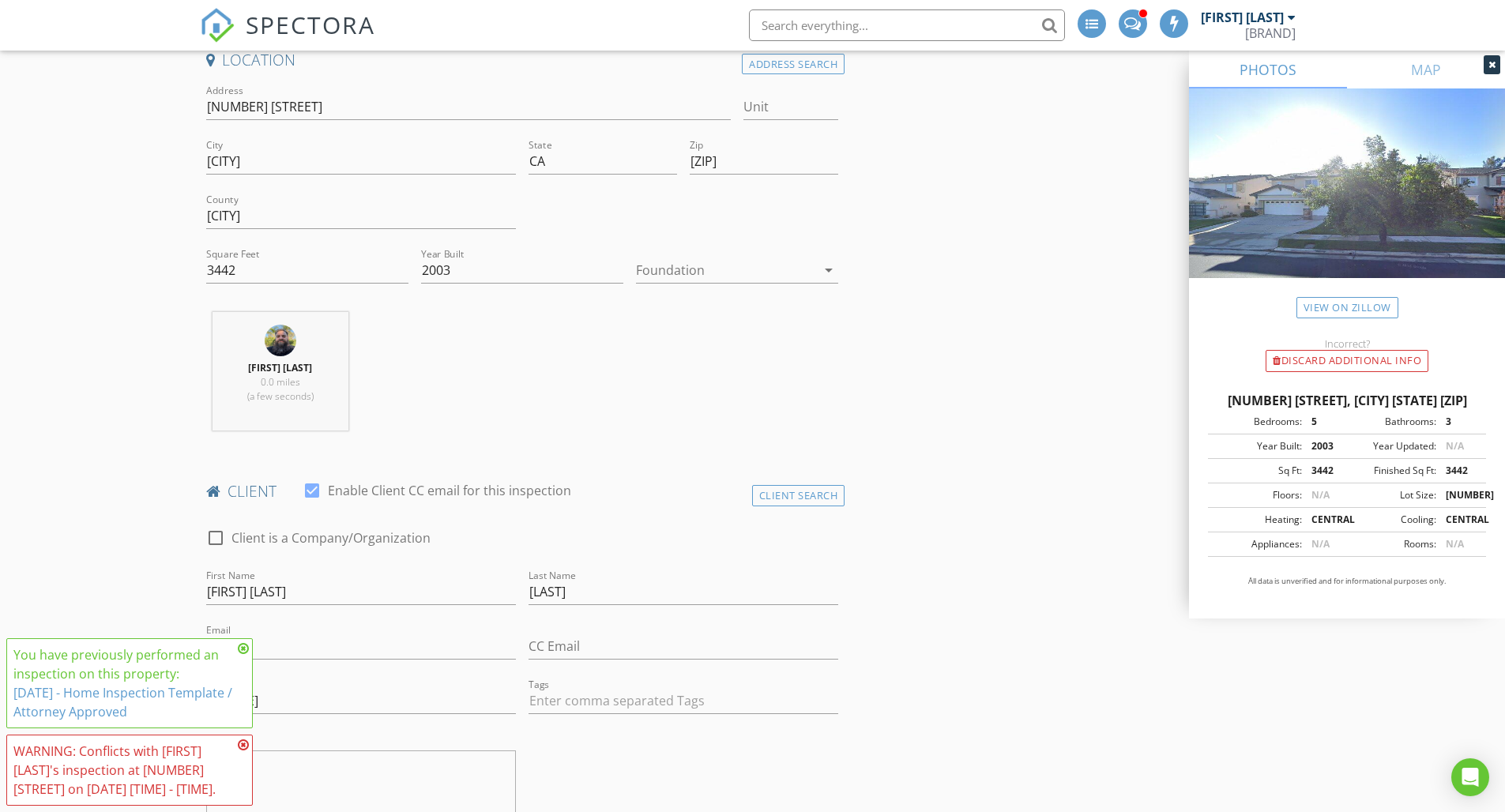 click on "New Inspection              INSPECTOR    [FIRST] [LAST]
Date/Time
[DATE] [TIME]
Location
Address Search       Address [NUMBER] [STREET]   Unit   City [CITY]   State [STATE]   Zip [ZIP]   County [COUNTY]     Square Feet [NUMBER]   Year Built [YEAR]   Foundation arrow_drop_down     [FIRST] [LAST]     0.0 miles     (a few seconds)
client
check_box Enable Client CC email for this inspection   Client Search     check_box_outline_blank Client is a Company/Organization     First Name [FIRST]   Last Name [LAST]   Email [EMAIL]   CC Email   Phone [PHONE]         Tags         Notes
ADD ADDITIONAL client
SERVICES
check_box   Residential Inspection   Residential Inspection check_box_outline_blank   Home Warranty   check_box_outline_blank   Commercial Inspection   check_box_outline_blank   $249.99 Walk and Talk" at bounding box center (752, 1410) 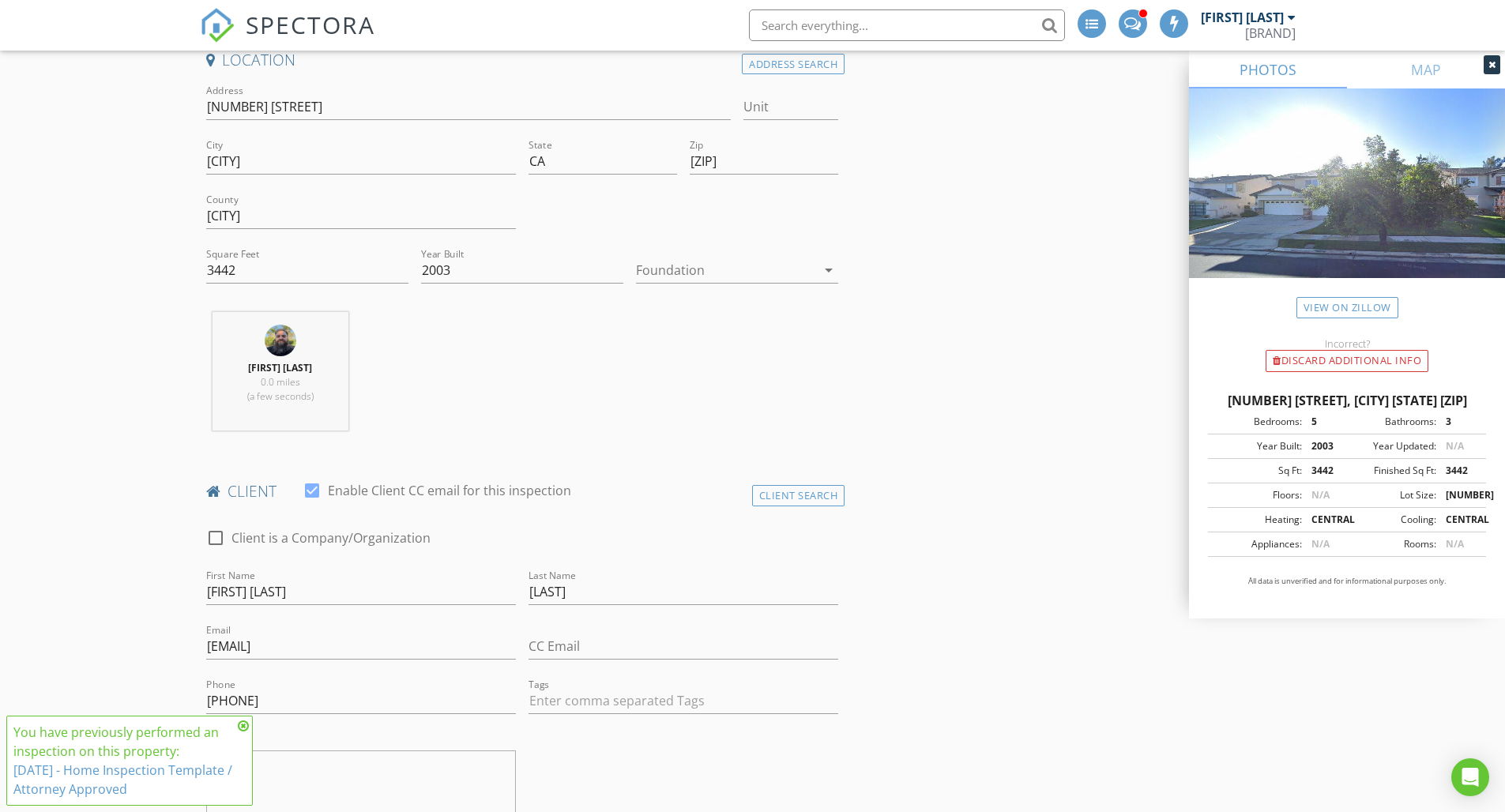 click at bounding box center [243, 726] 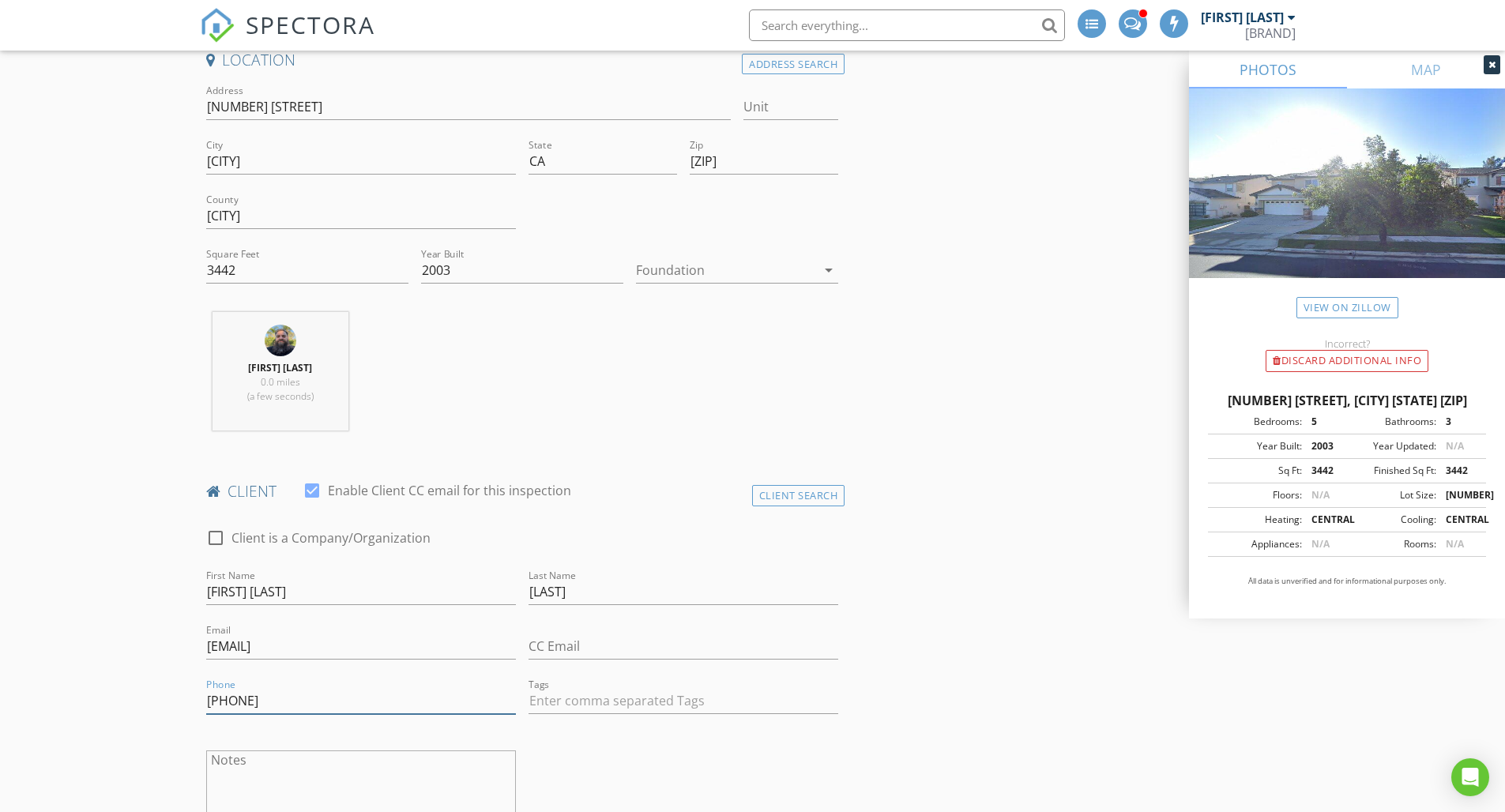 drag, startPoint x: 298, startPoint y: 690, endPoint x: 159, endPoint y: 676, distance: 139.70326 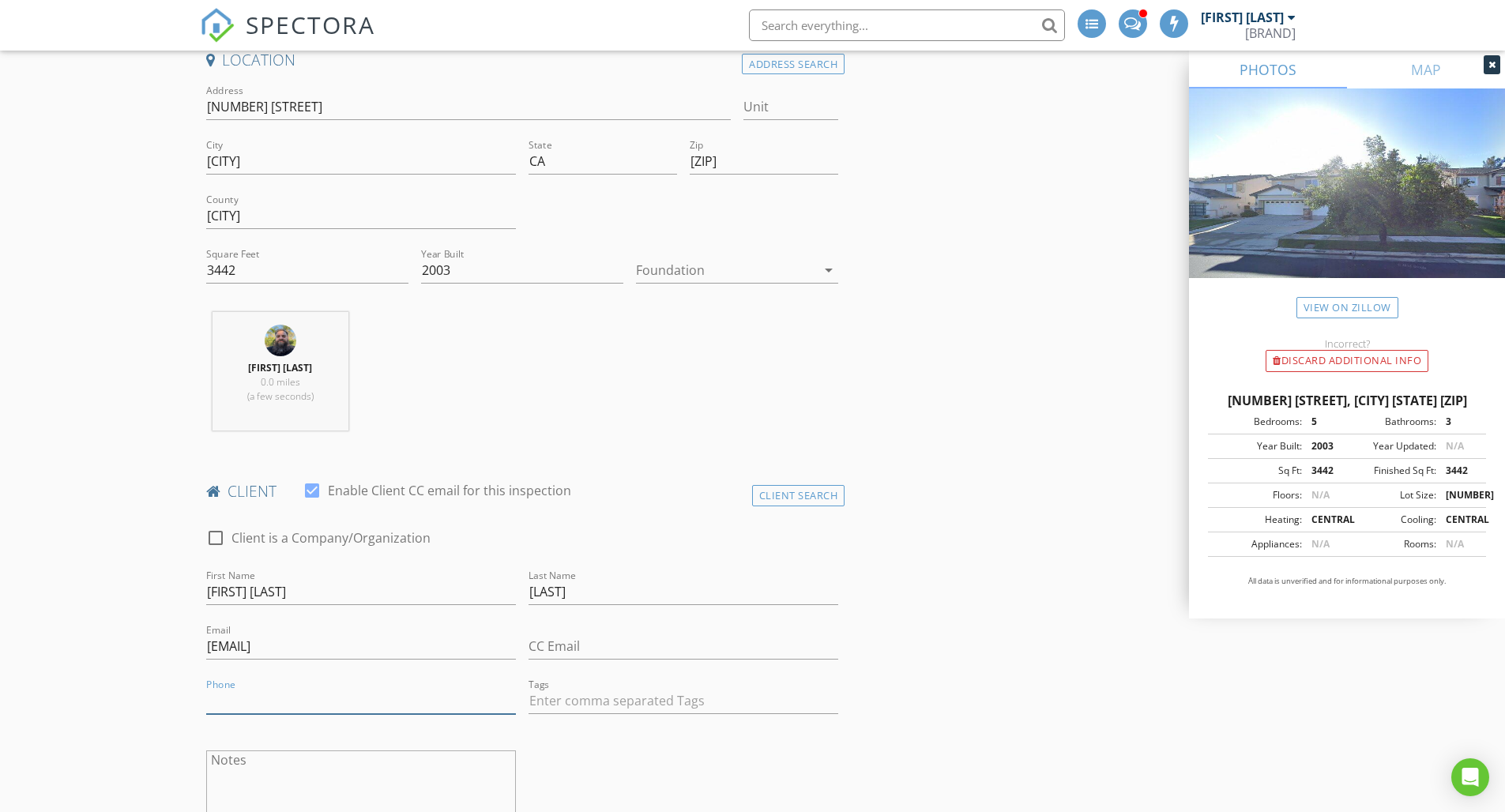 type 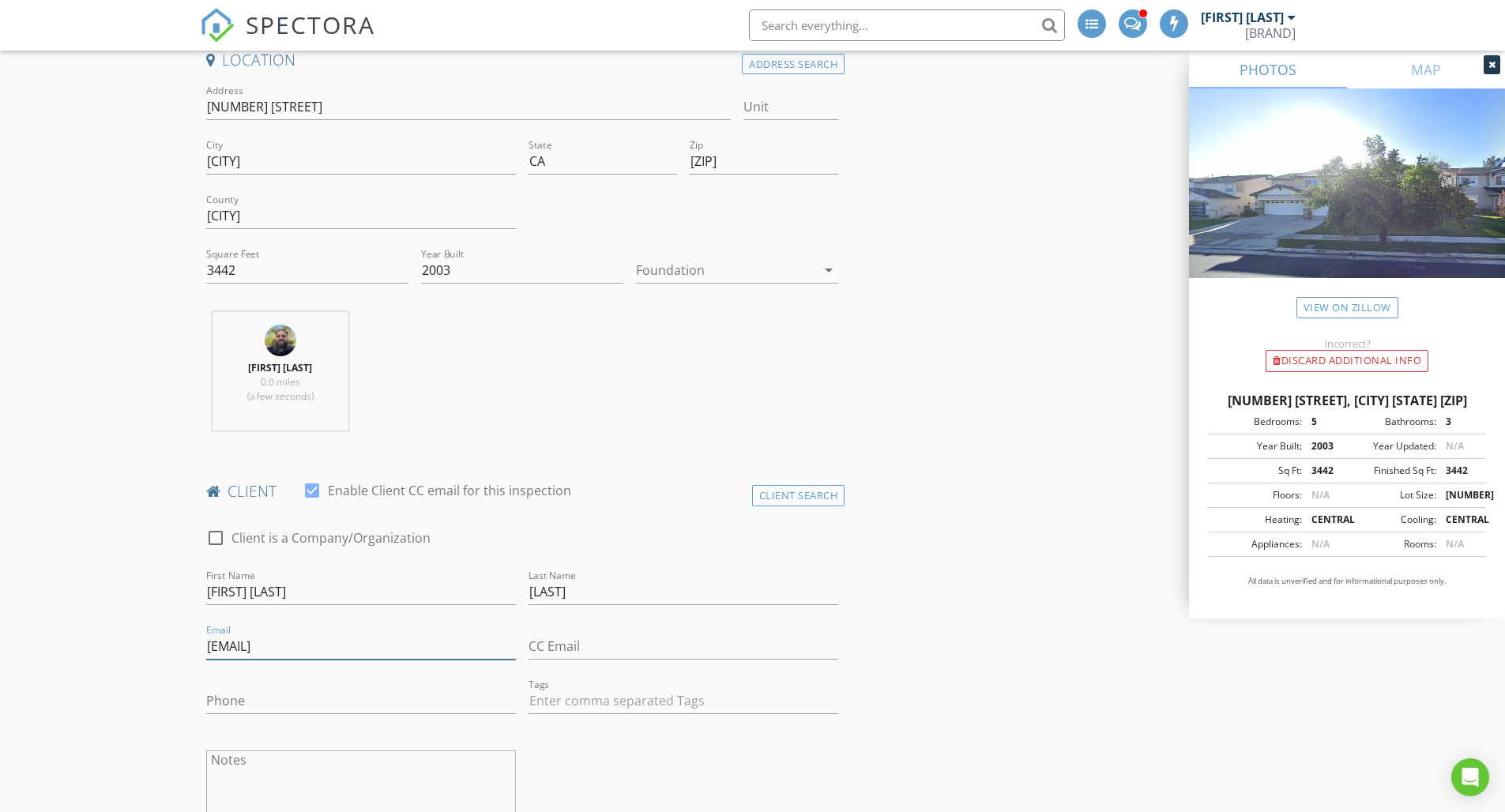 drag, startPoint x: 361, startPoint y: 640, endPoint x: 60, endPoint y: 616, distance: 301.9553 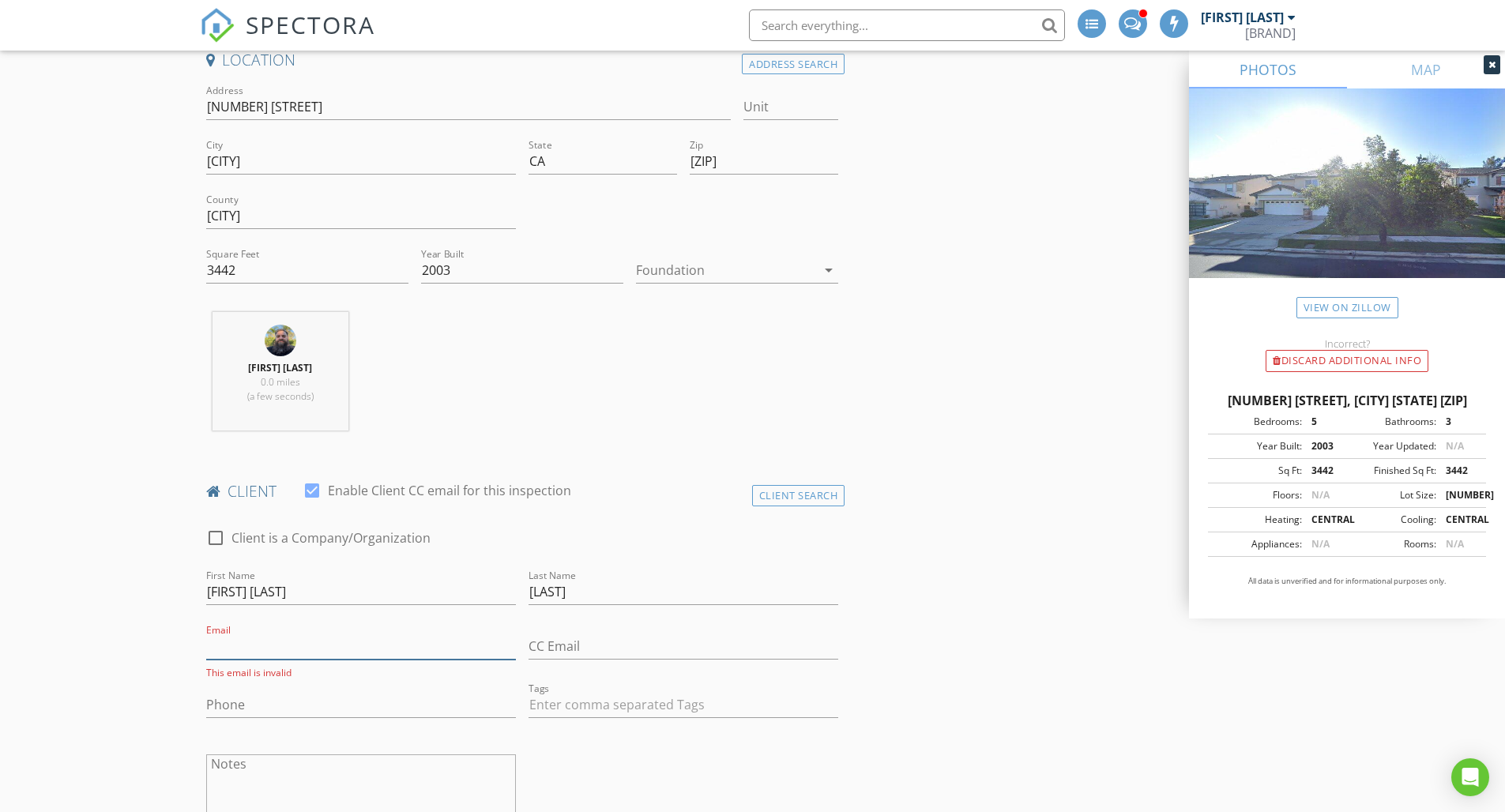type 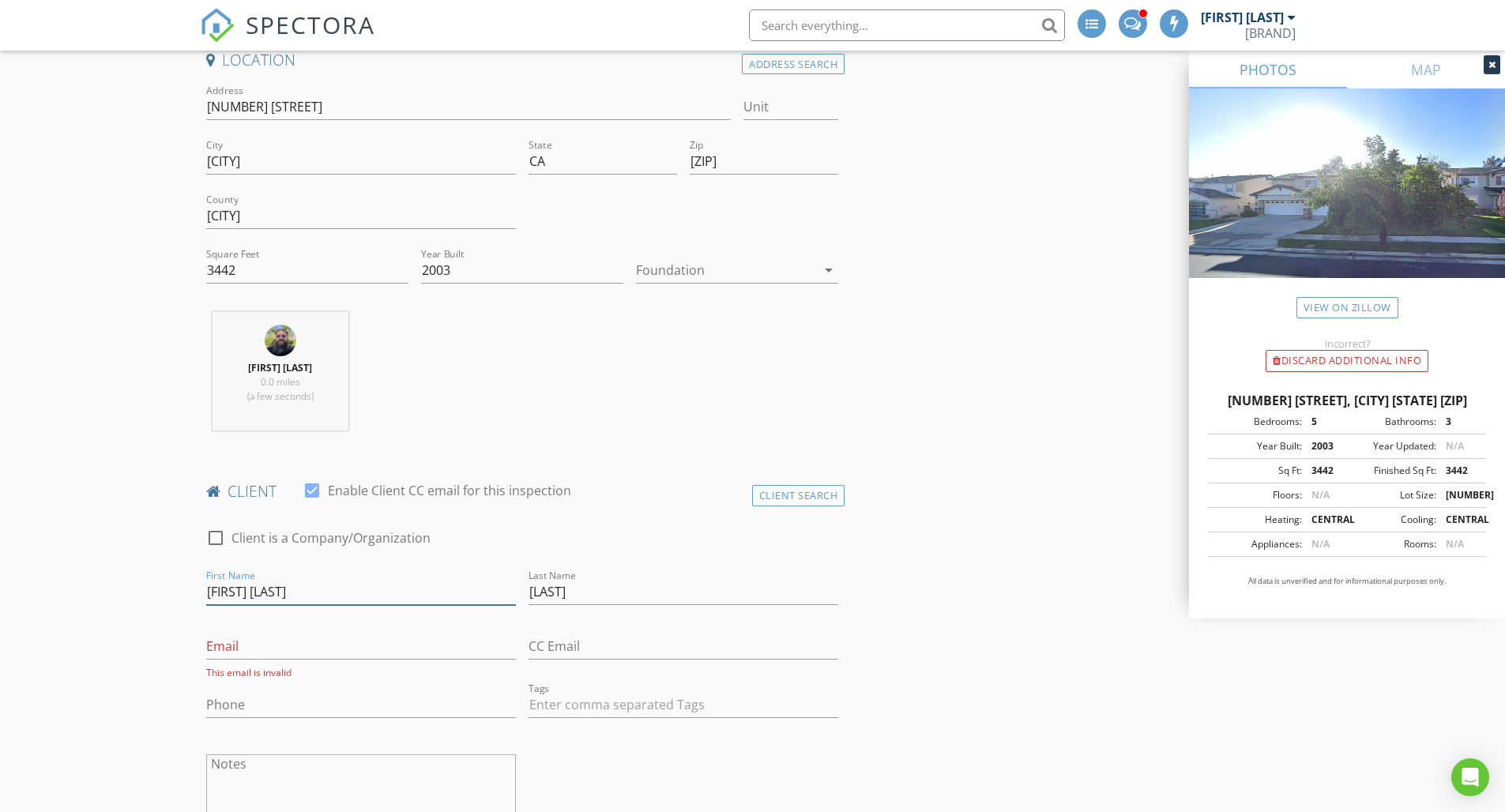drag, startPoint x: 275, startPoint y: 588, endPoint x: 134, endPoint y: 583, distance: 141.08862 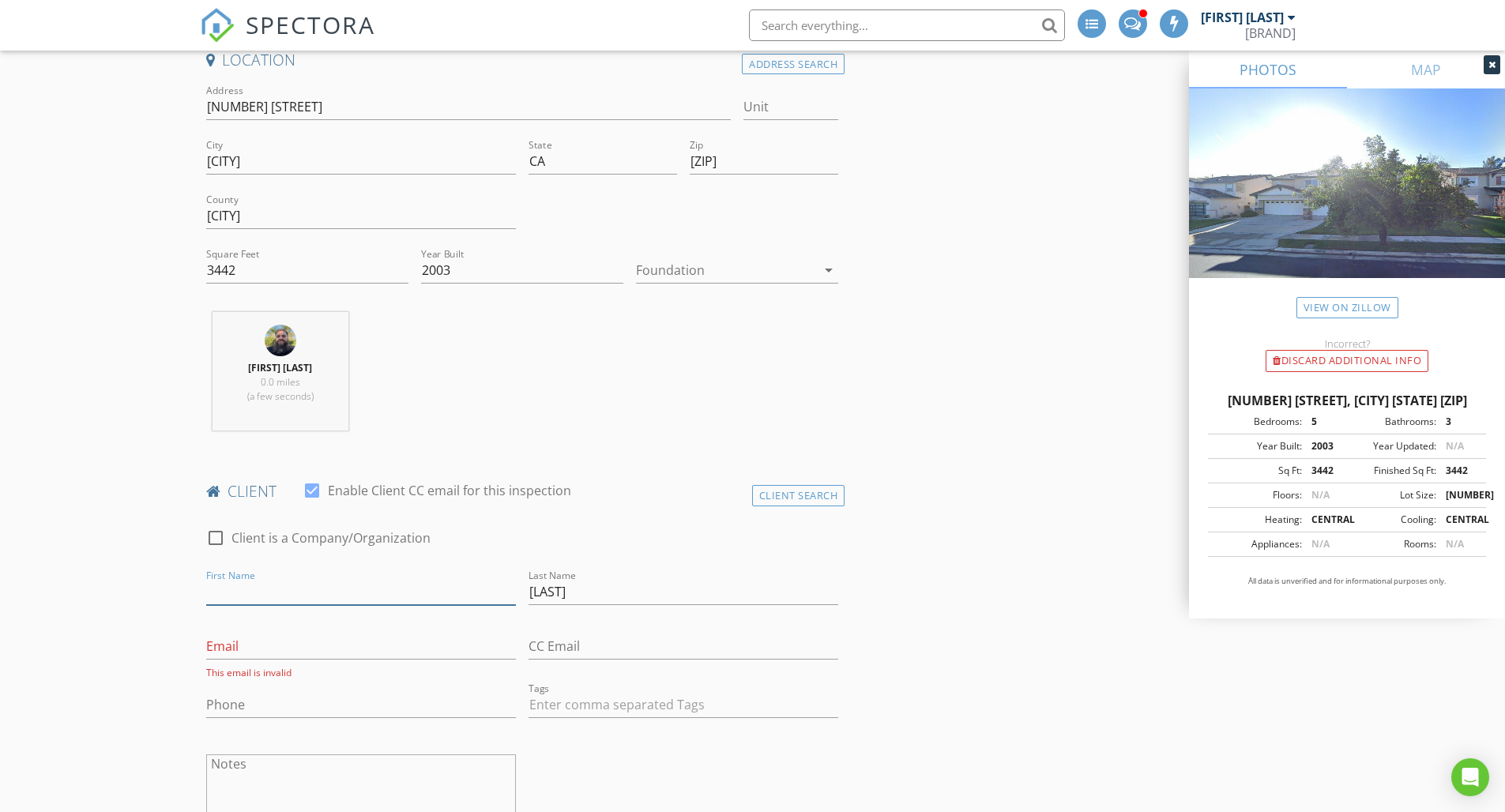 type 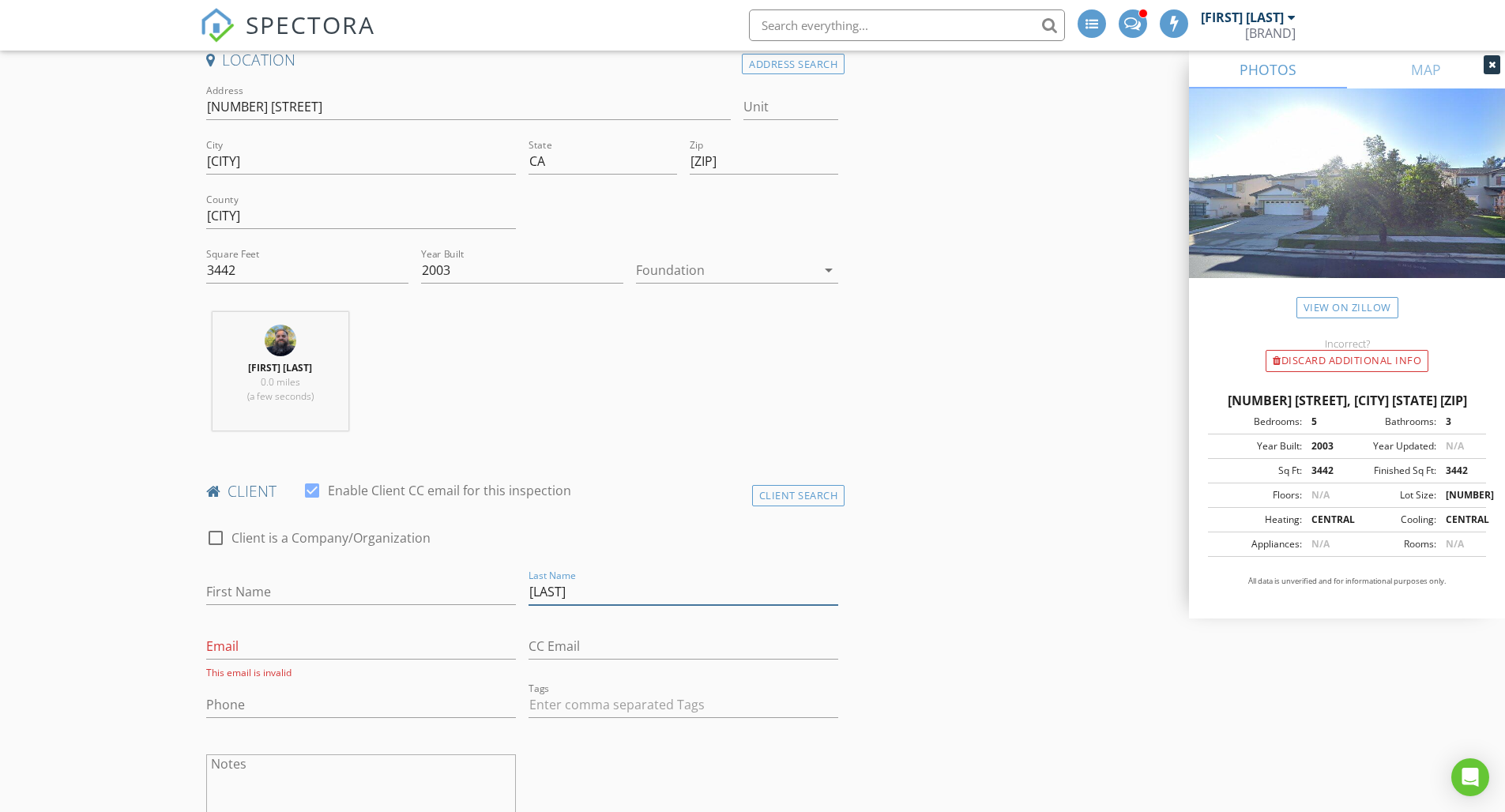 drag, startPoint x: 581, startPoint y: 587, endPoint x: 494, endPoint y: 592, distance: 87.14356 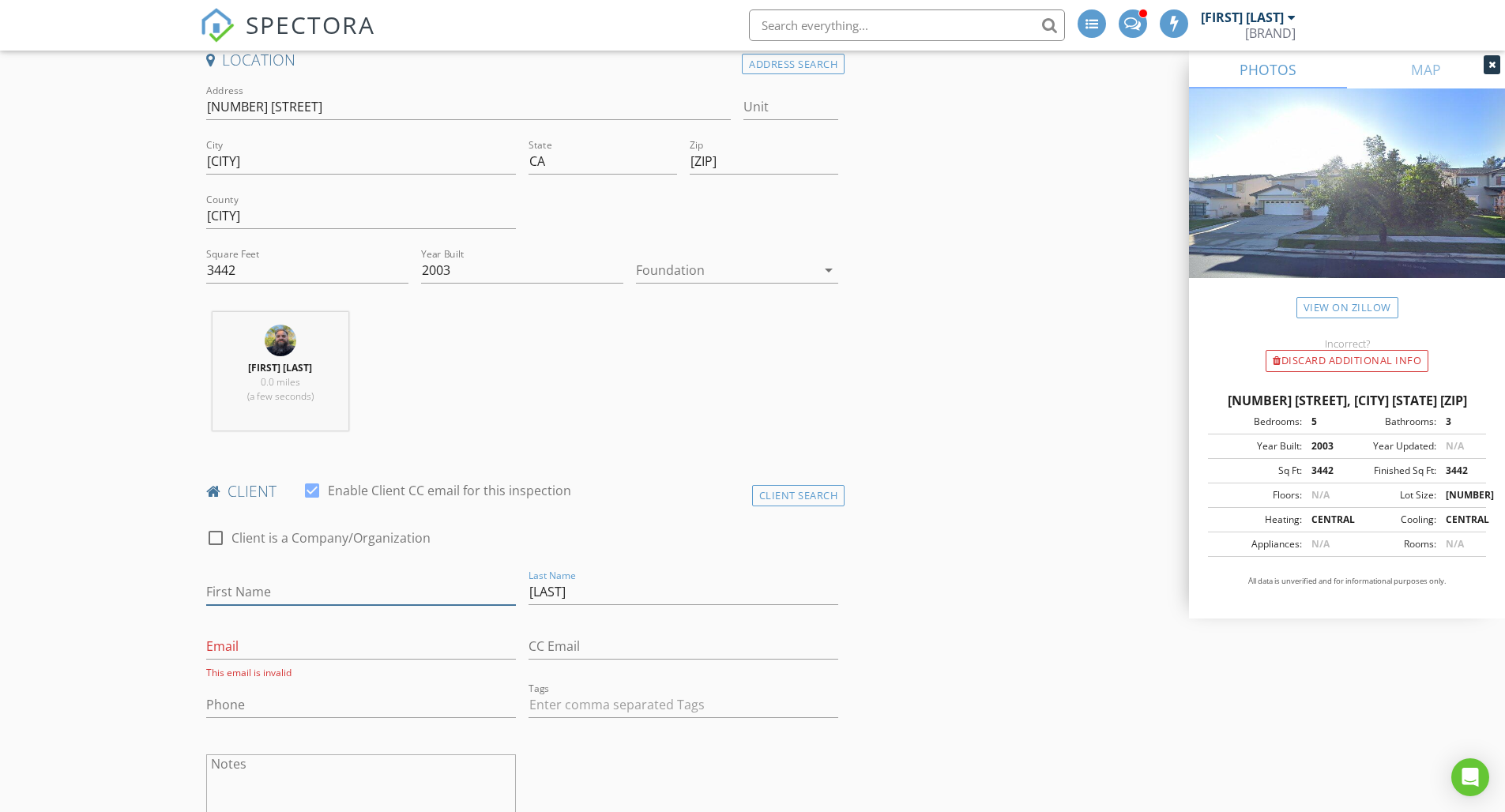 click on "check_box_outline_blank Client is a Company/Organization     First Name   Last Name [LAST]   Email This email is invalid   CC Email   Phone         Tags         Notes" at bounding box center [522, 685] 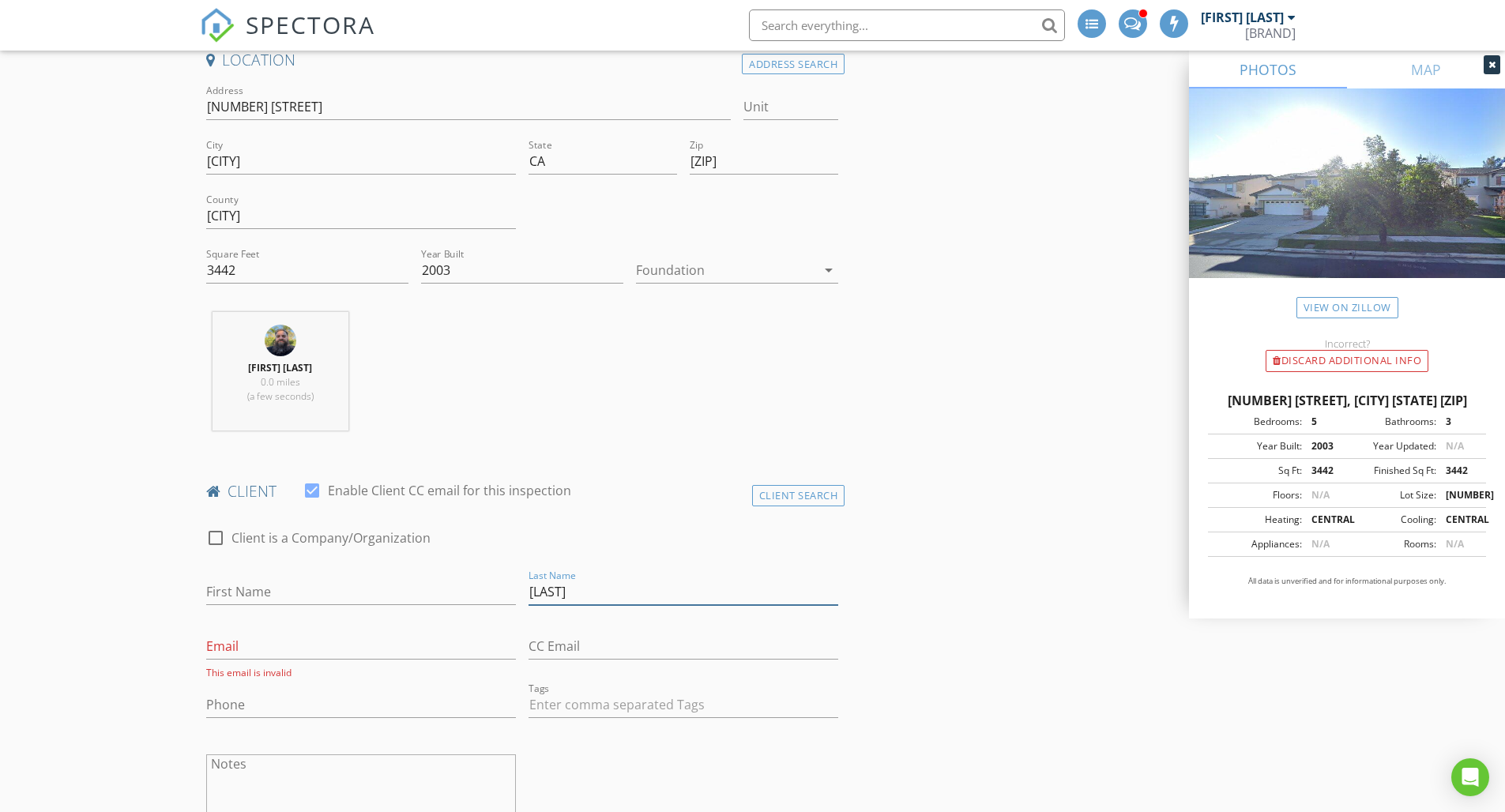 drag, startPoint x: 578, startPoint y: 581, endPoint x: 517, endPoint y: 595, distance: 62.58594 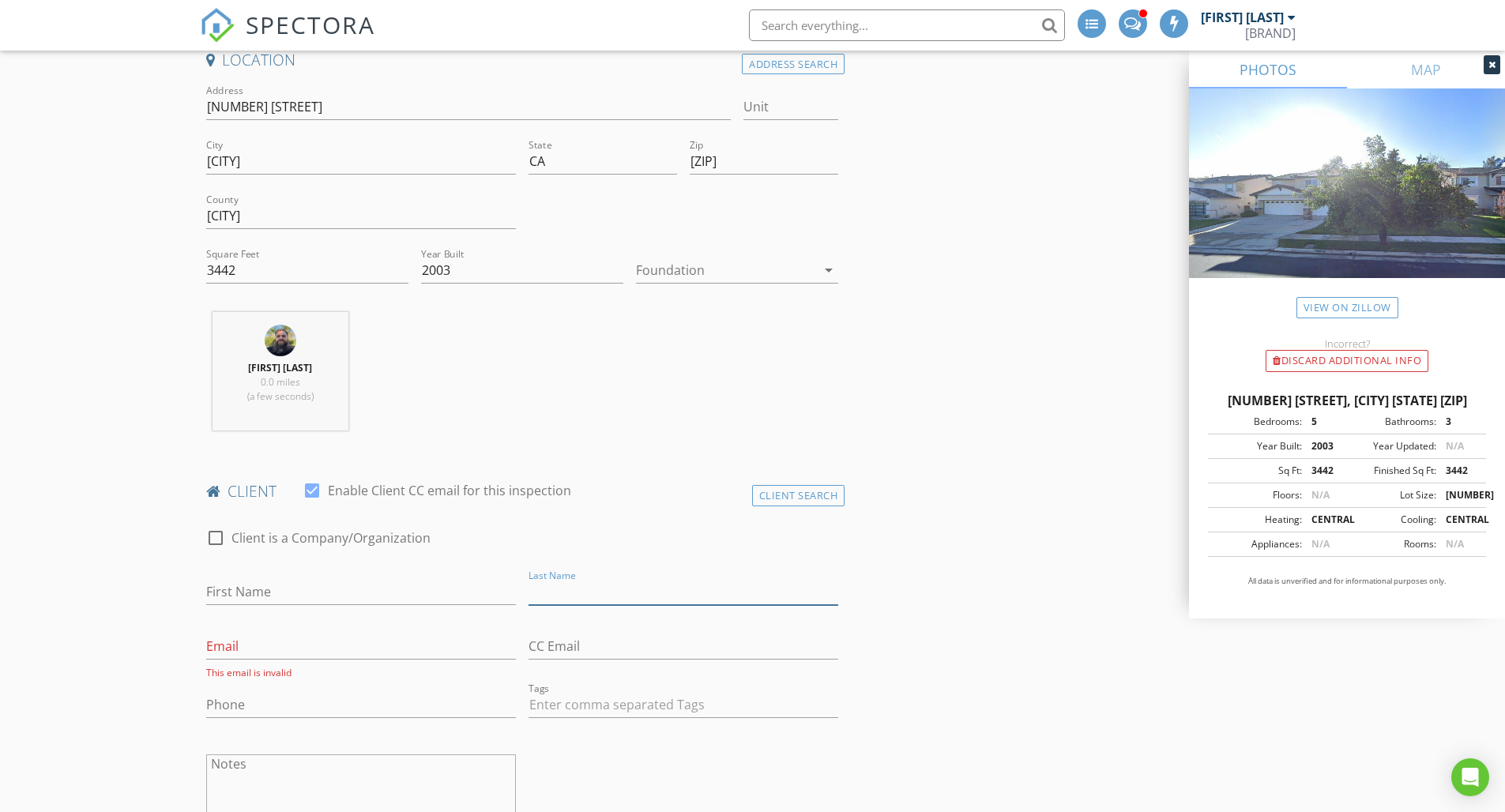scroll, scrollTop: 0, scrollLeft: 0, axis: both 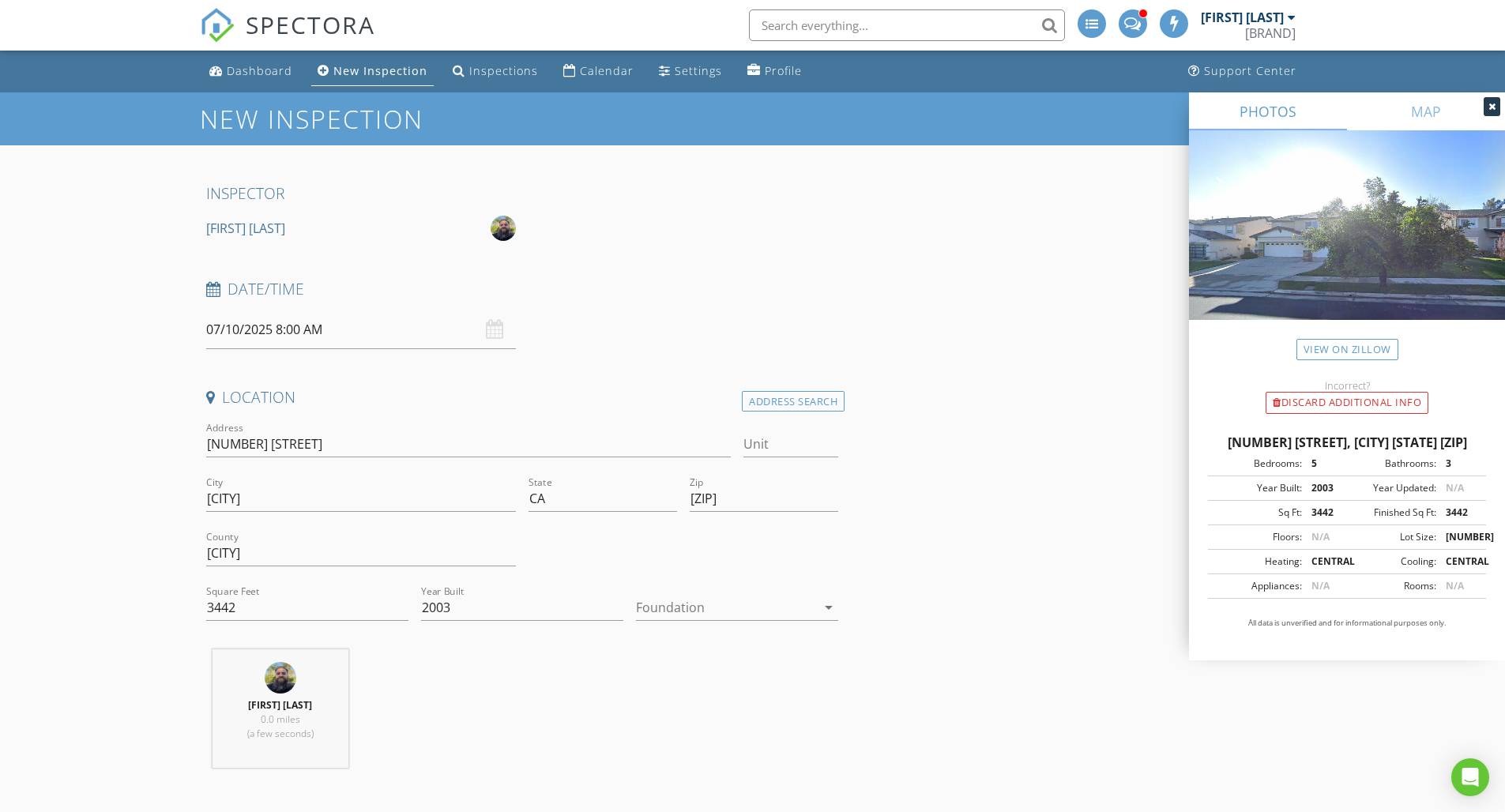 type 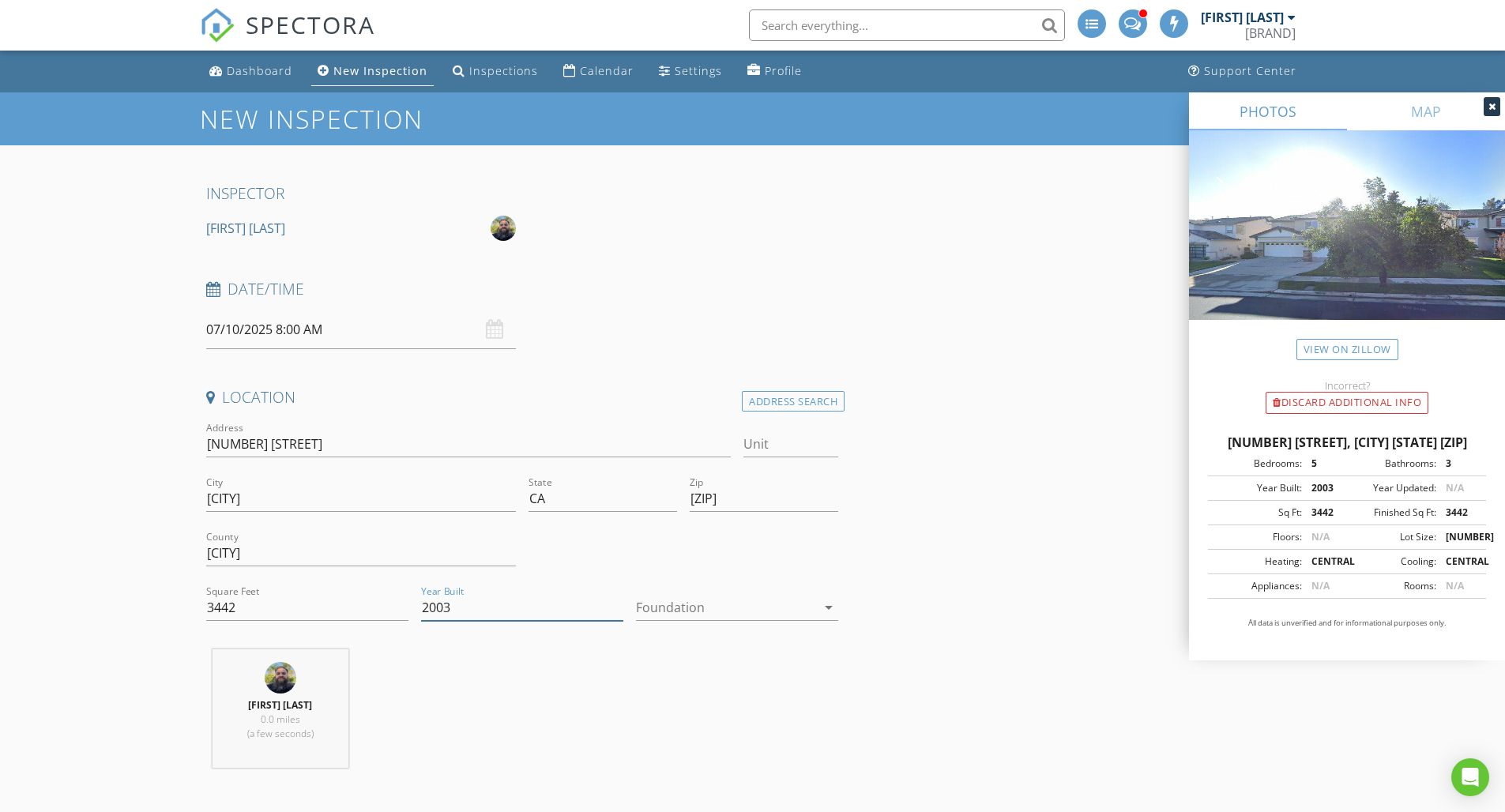 drag, startPoint x: 457, startPoint y: 606, endPoint x: 410, endPoint y: 607, distance: 47.01064 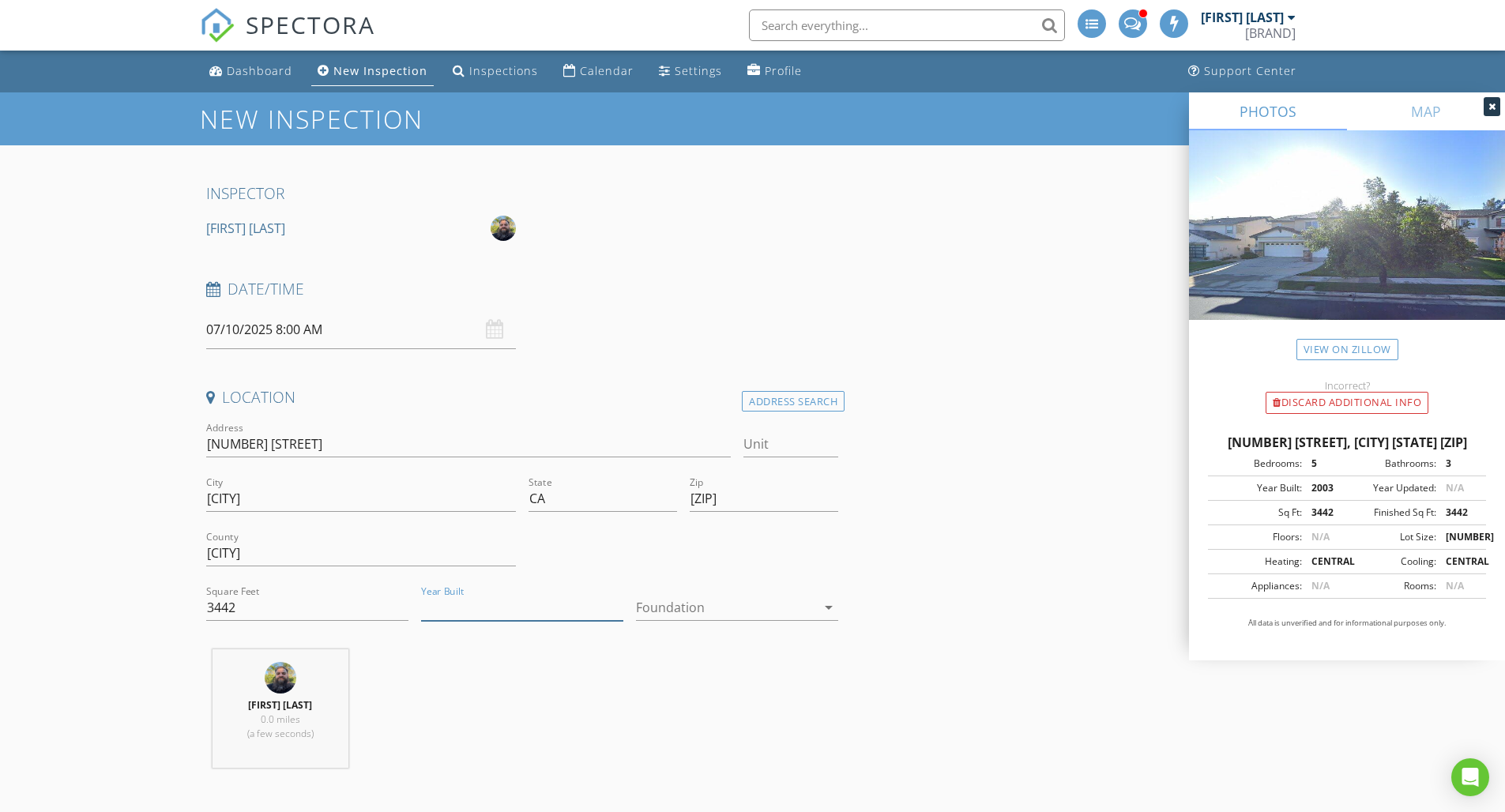 type 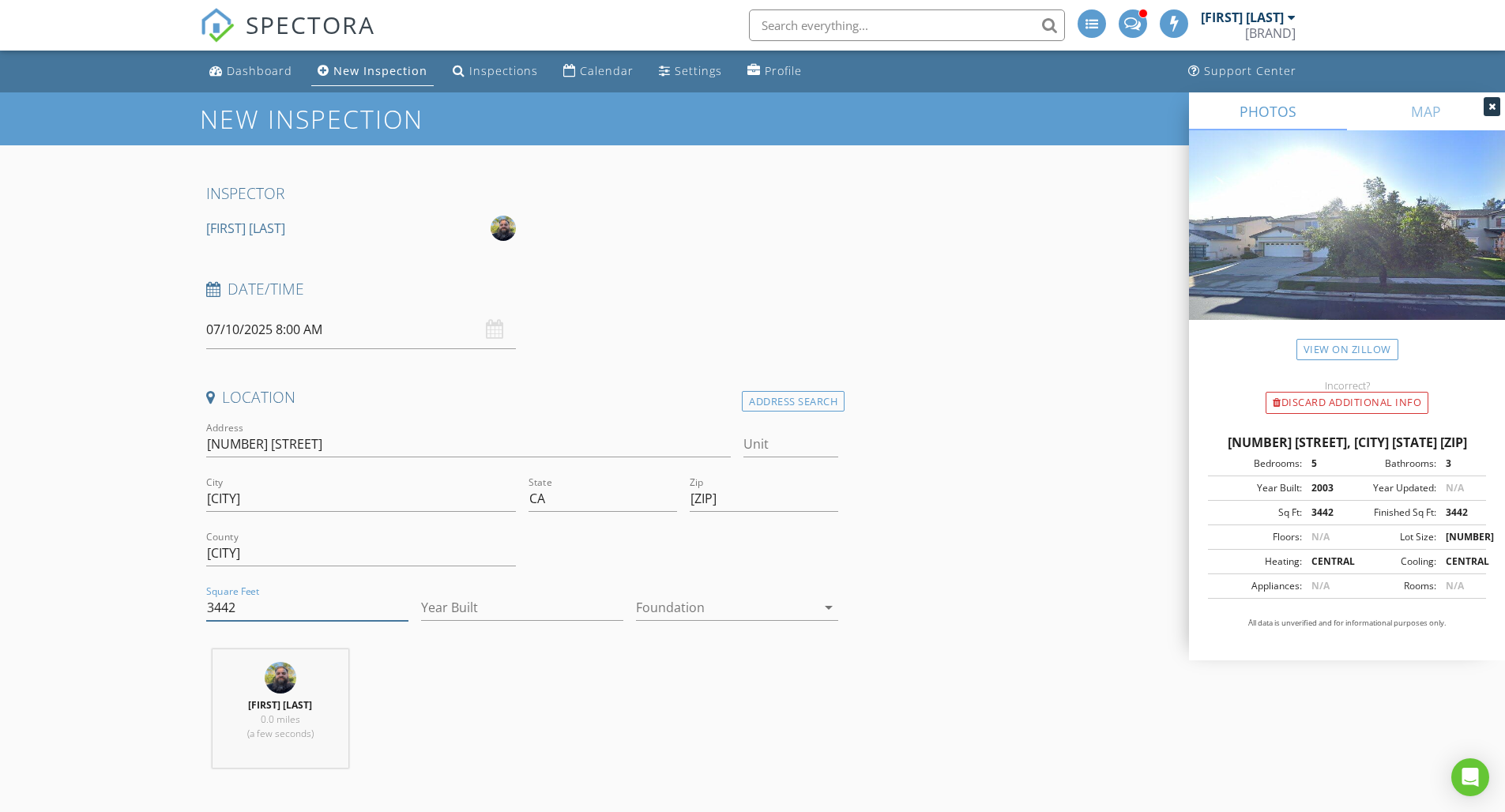 drag, startPoint x: 239, startPoint y: 605, endPoint x: 157, endPoint y: 607, distance: 82.024387 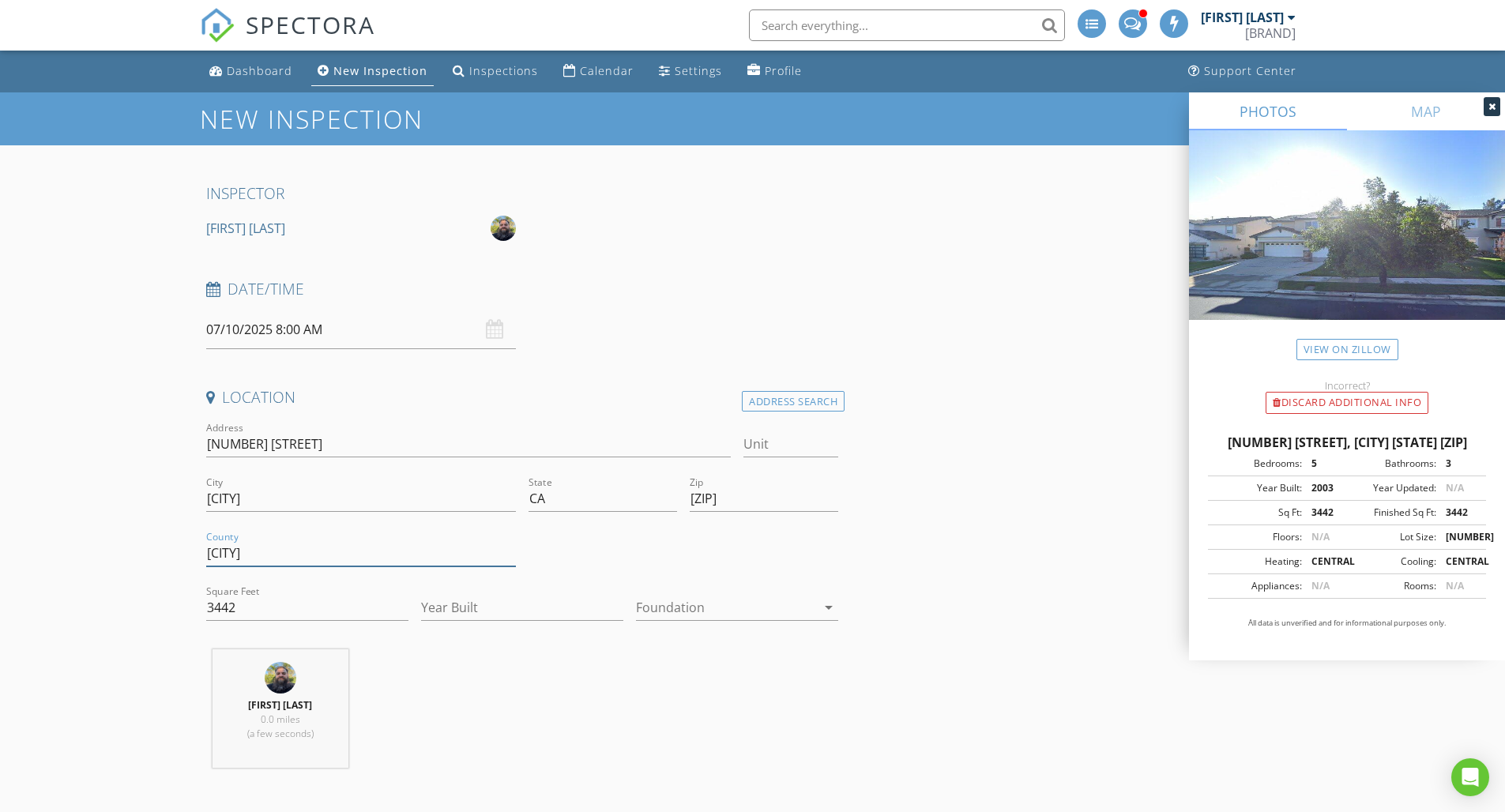 drag, startPoint x: 269, startPoint y: 554, endPoint x: 167, endPoint y: 549, distance: 102.12248 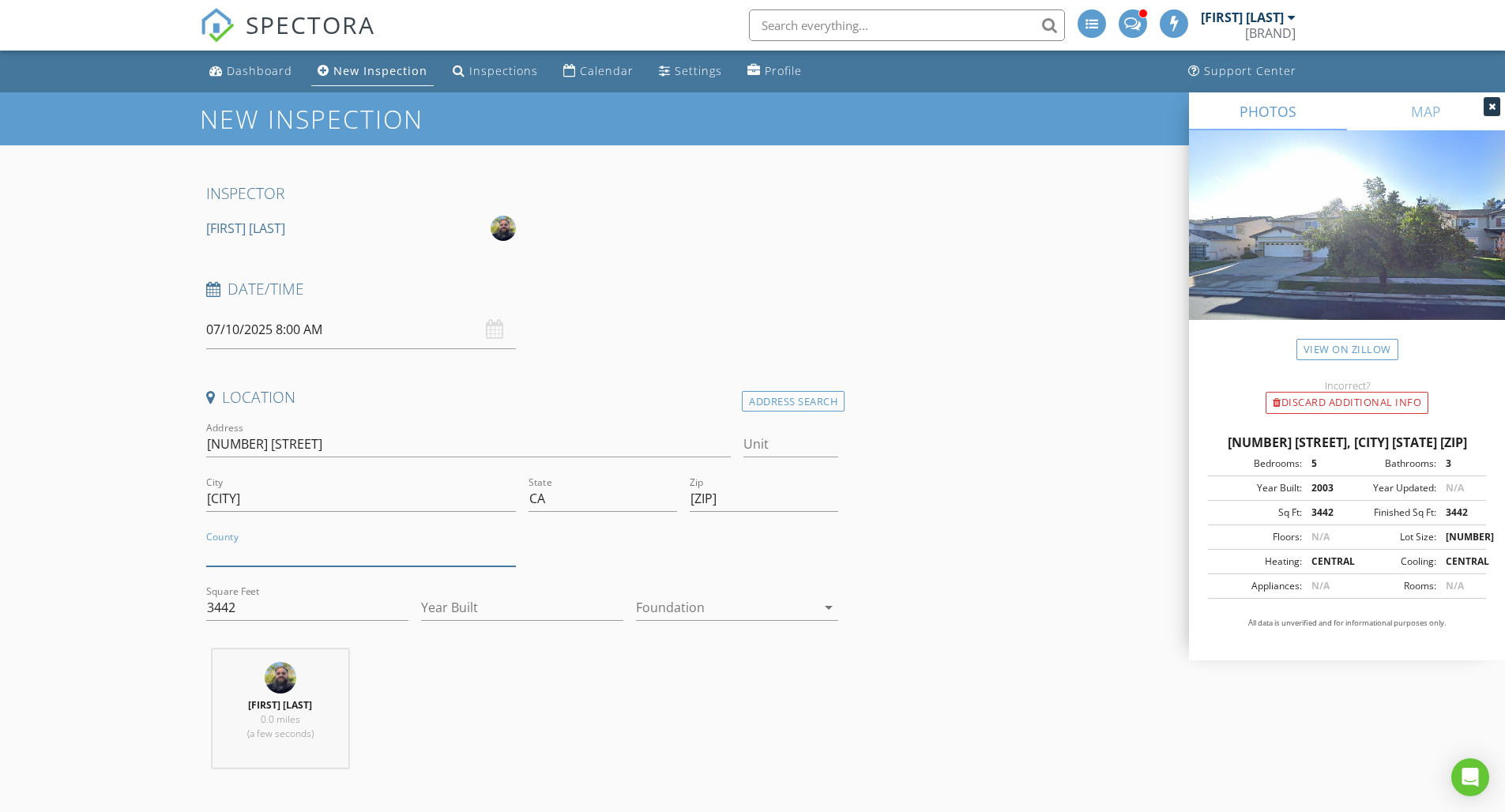 type 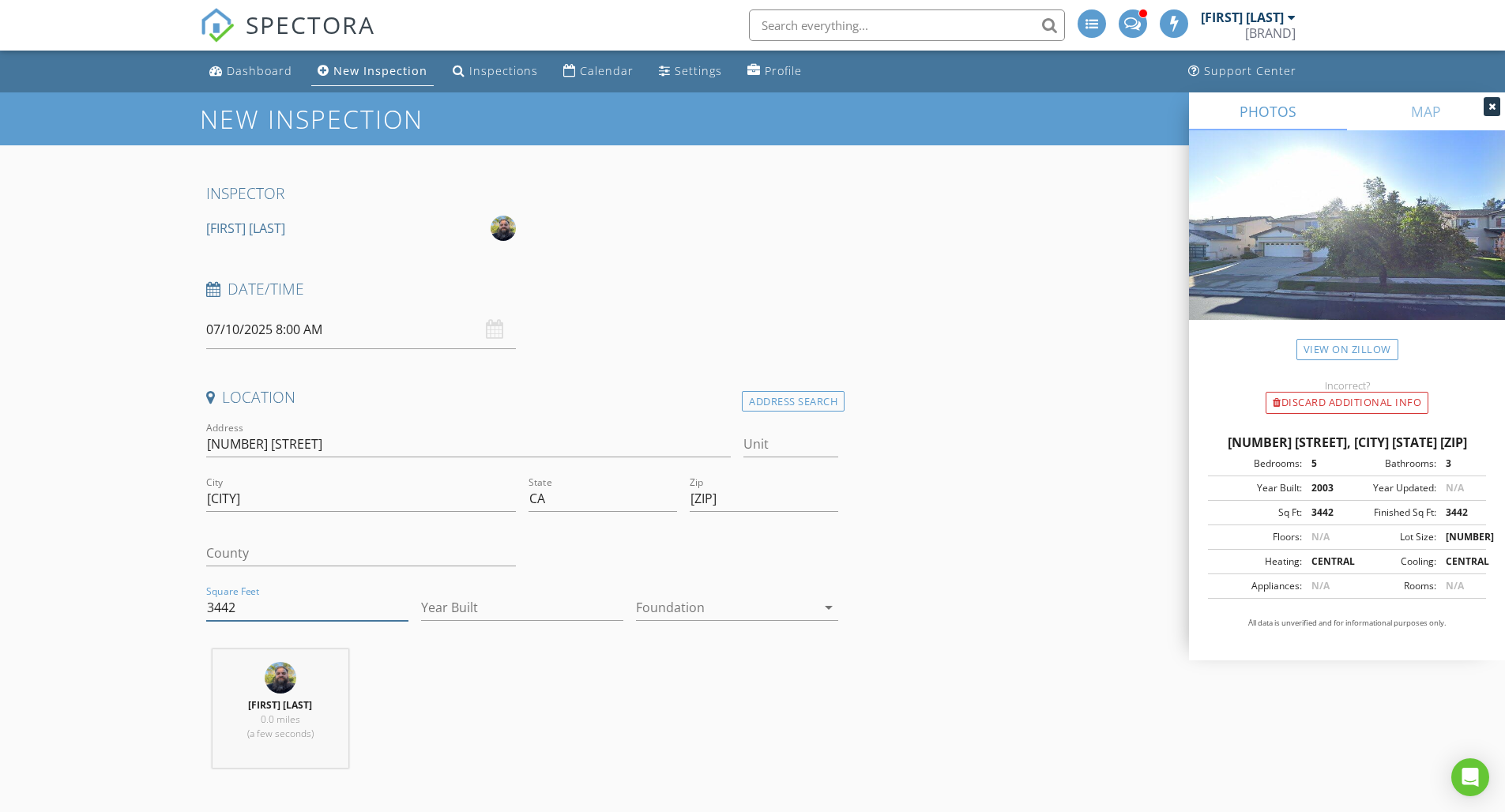 drag, startPoint x: 243, startPoint y: 608, endPoint x: 180, endPoint y: 603, distance: 63.198101 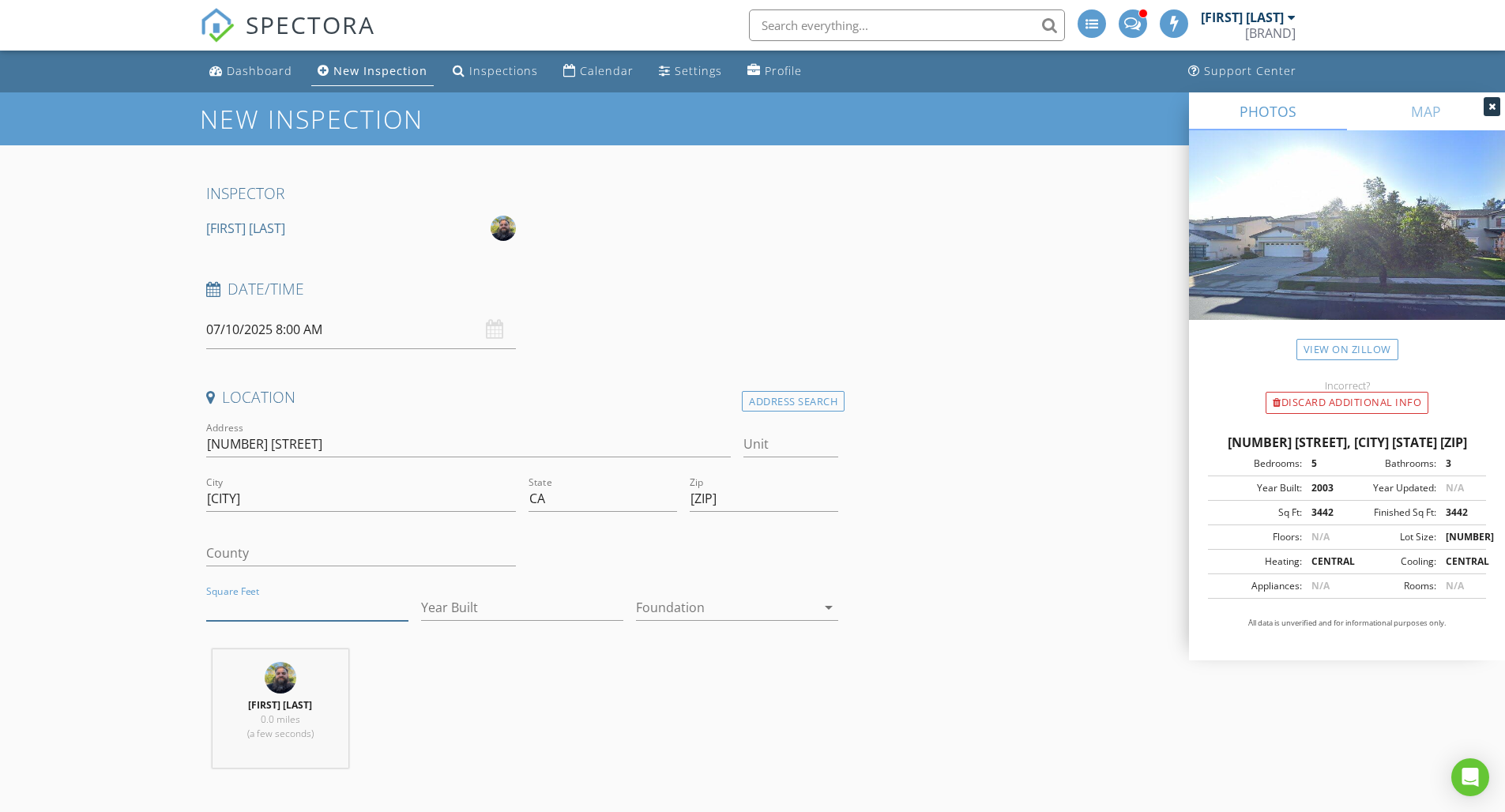 type 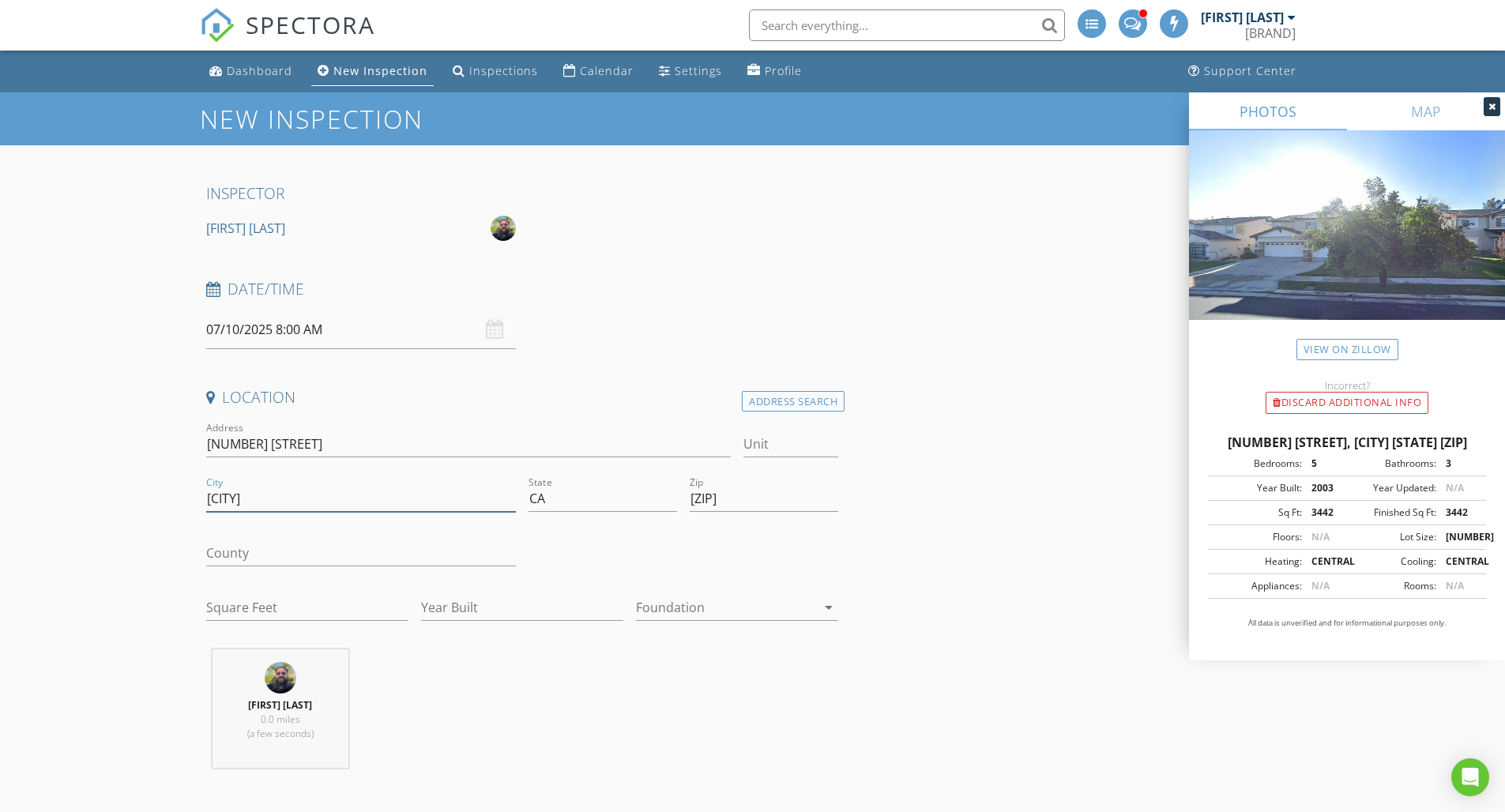 drag, startPoint x: 261, startPoint y: 500, endPoint x: 138, endPoint y: 487, distance: 123.68508 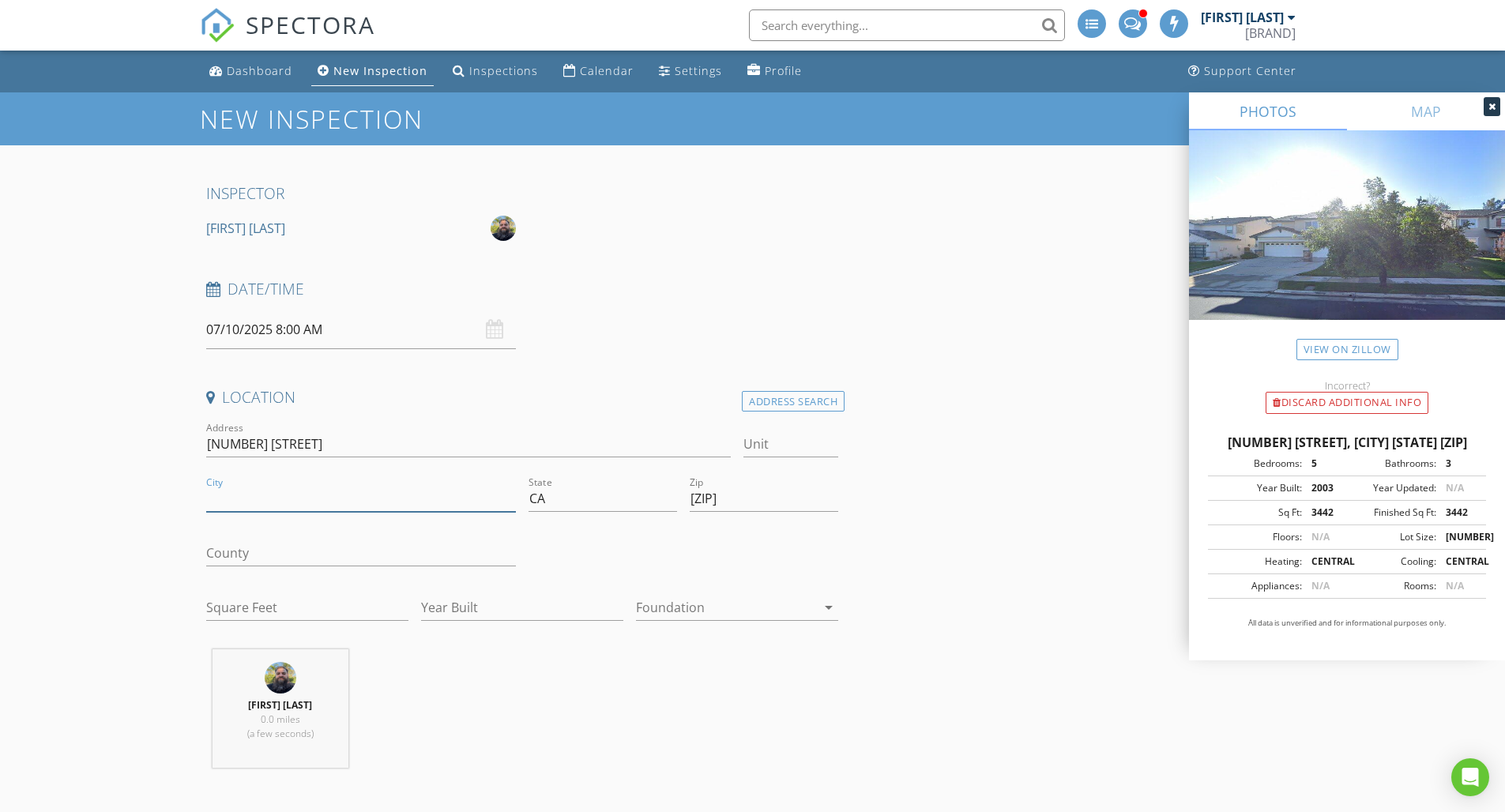 type 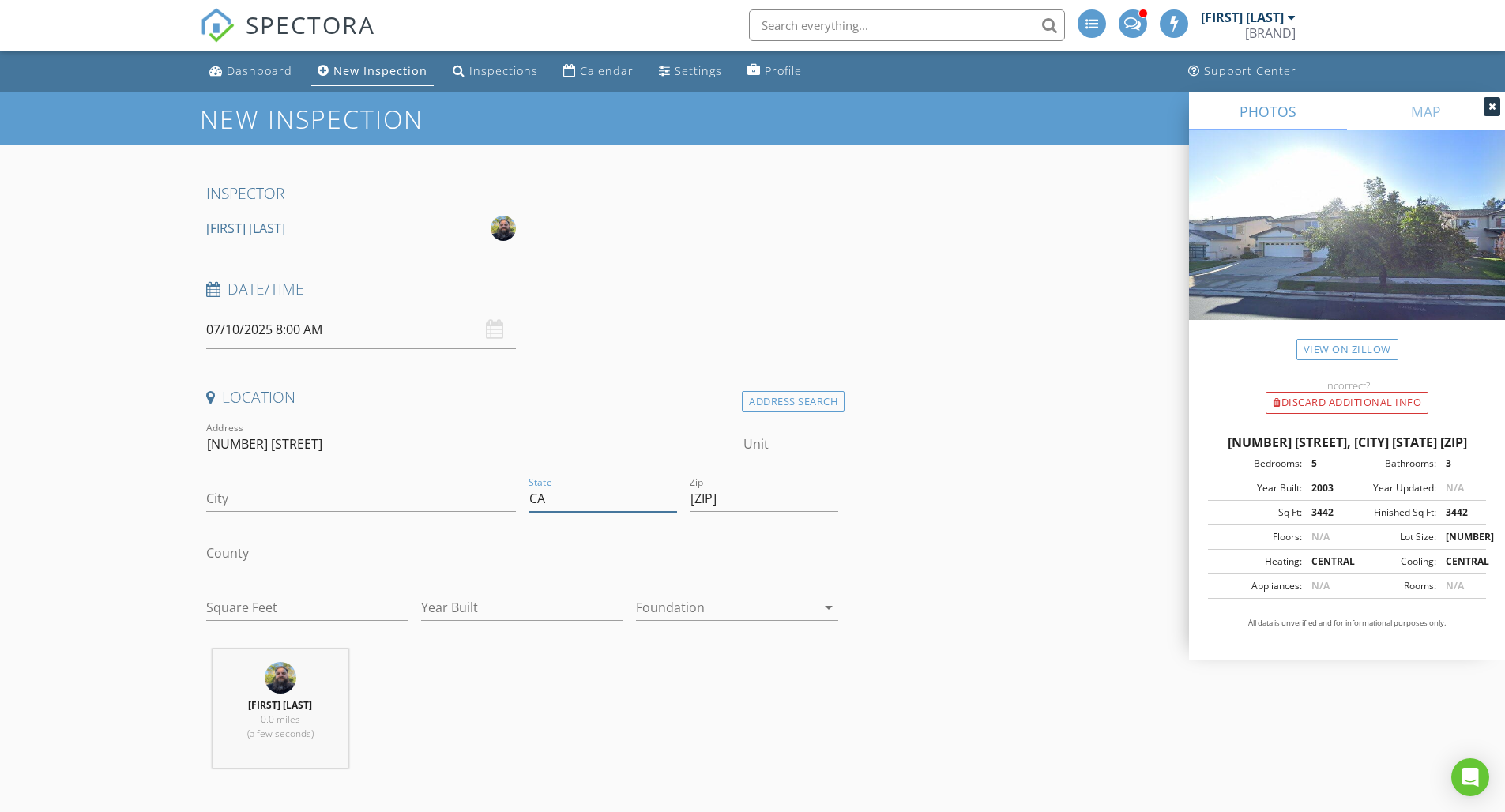 drag, startPoint x: 547, startPoint y: 494, endPoint x: 445, endPoint y: 503, distance: 102.39629 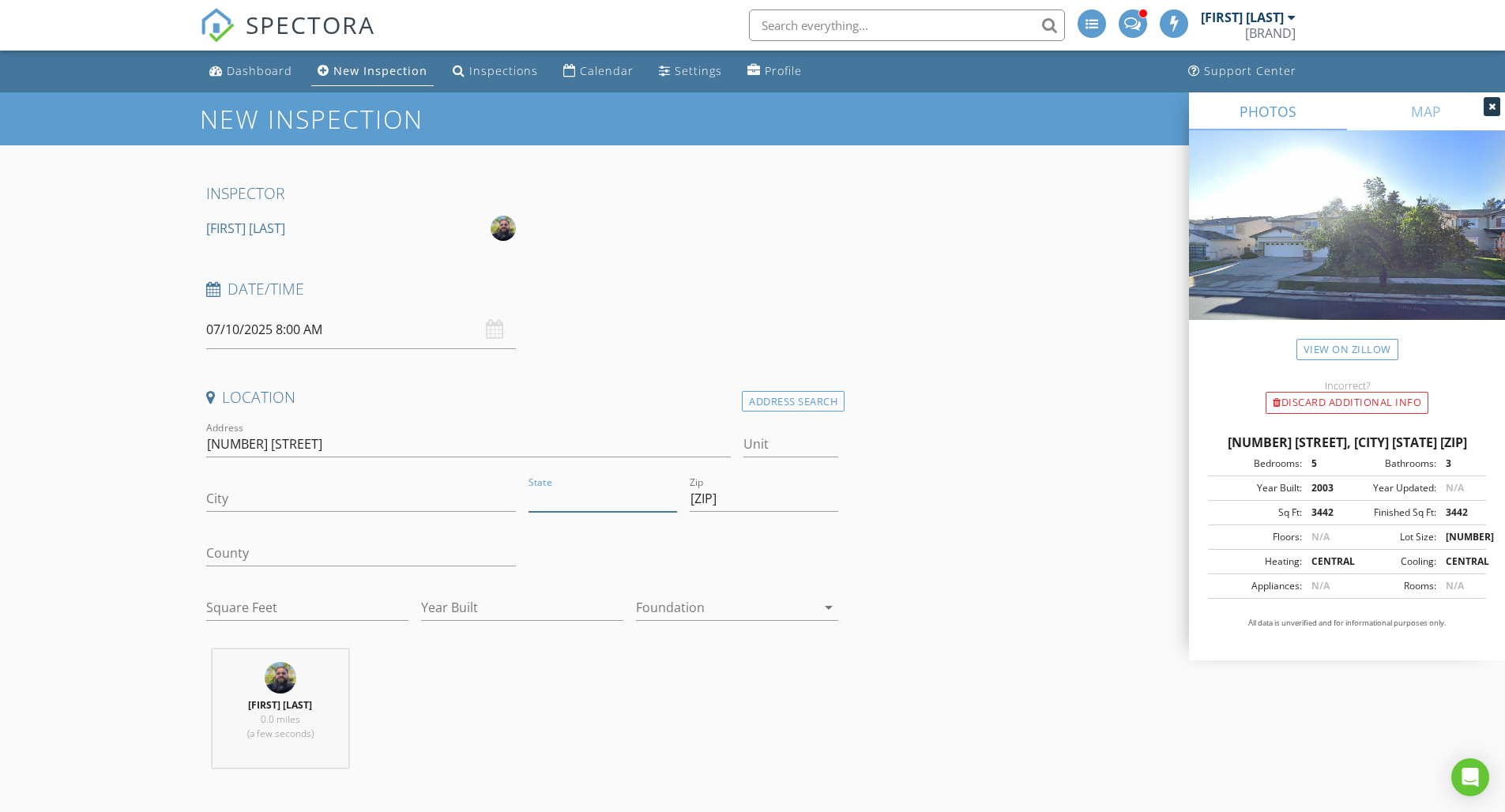 type 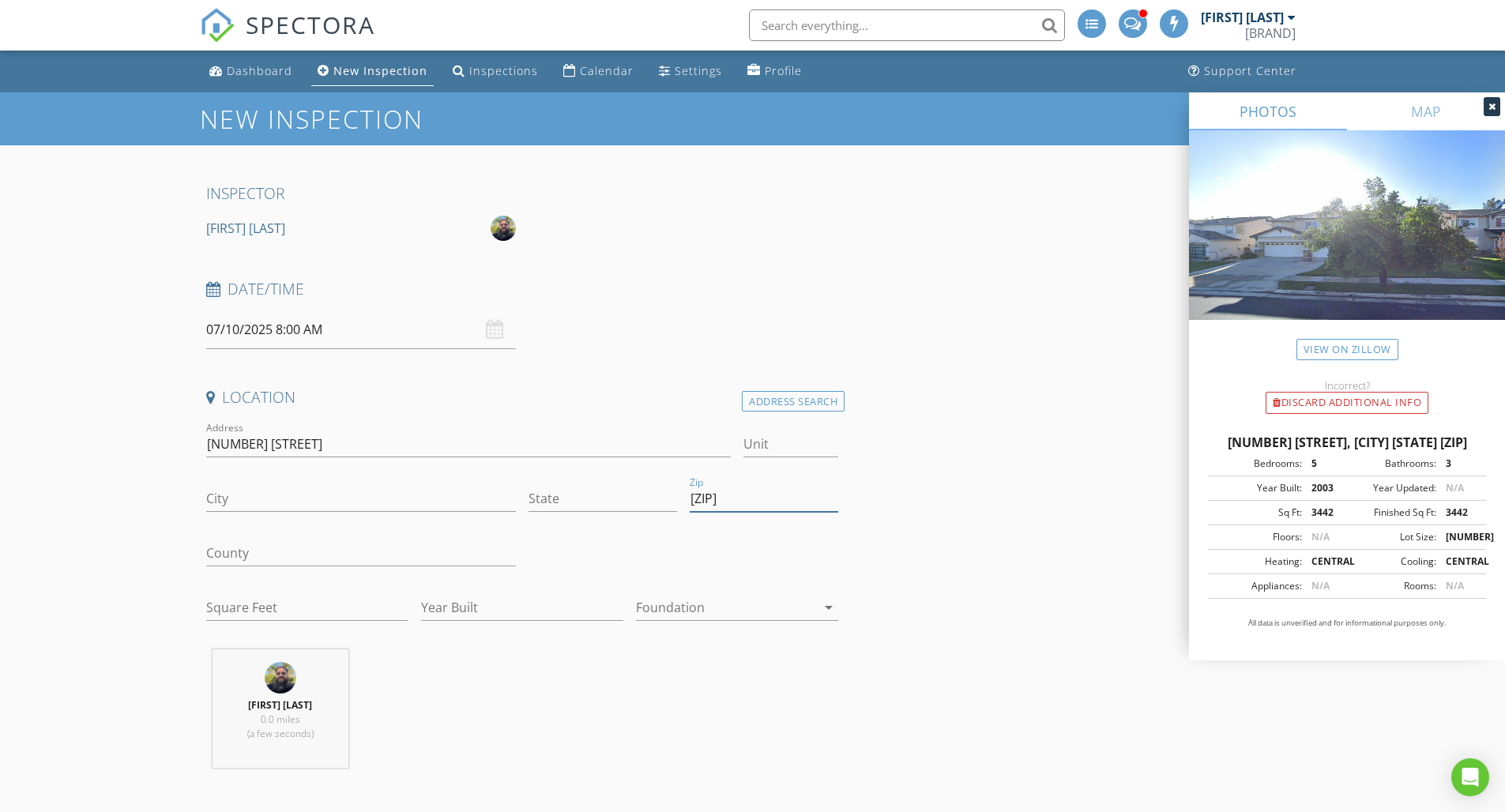 drag, startPoint x: 734, startPoint y: 494, endPoint x: 664, endPoint y: 500, distance: 70.25667 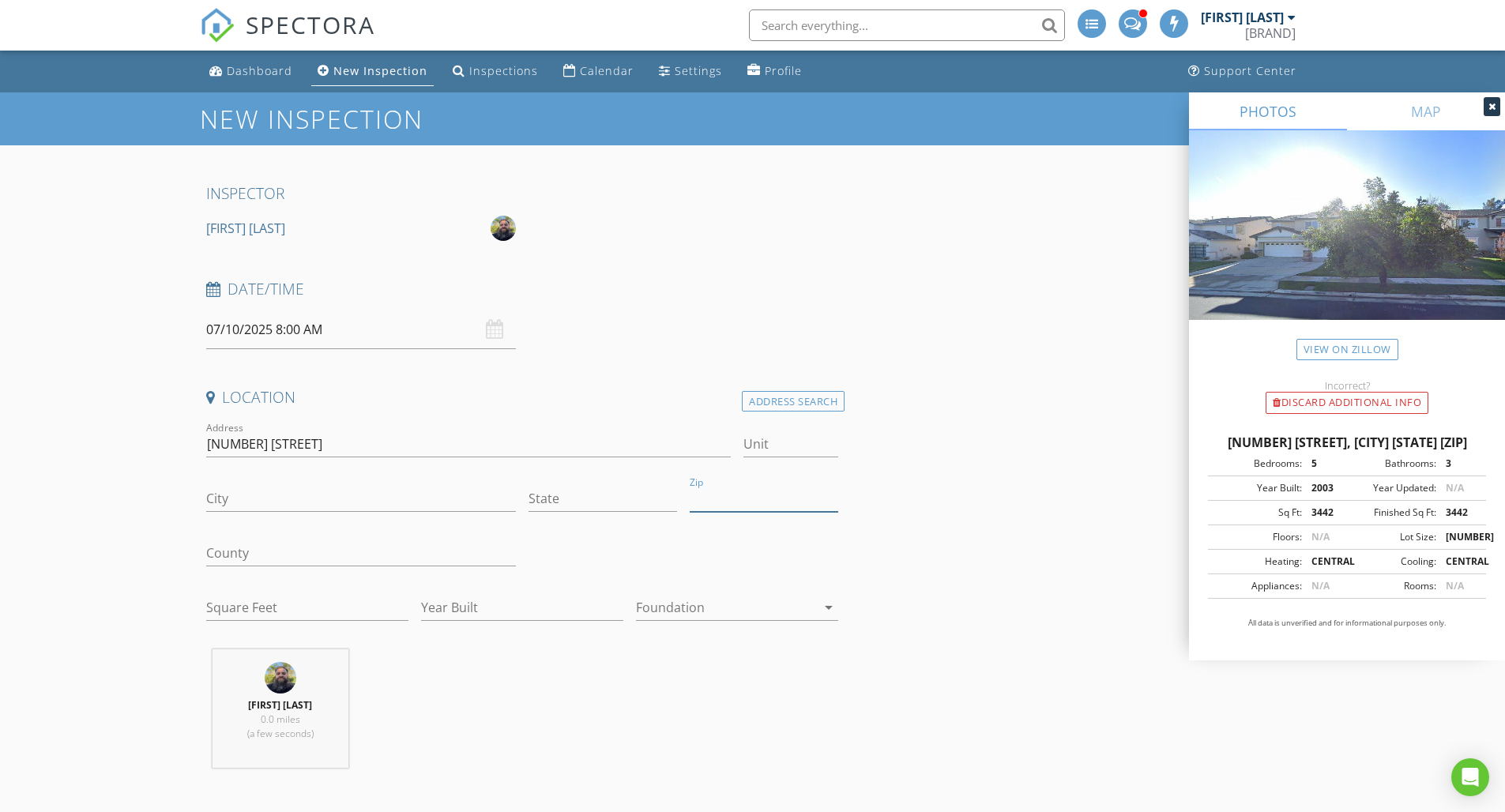 type 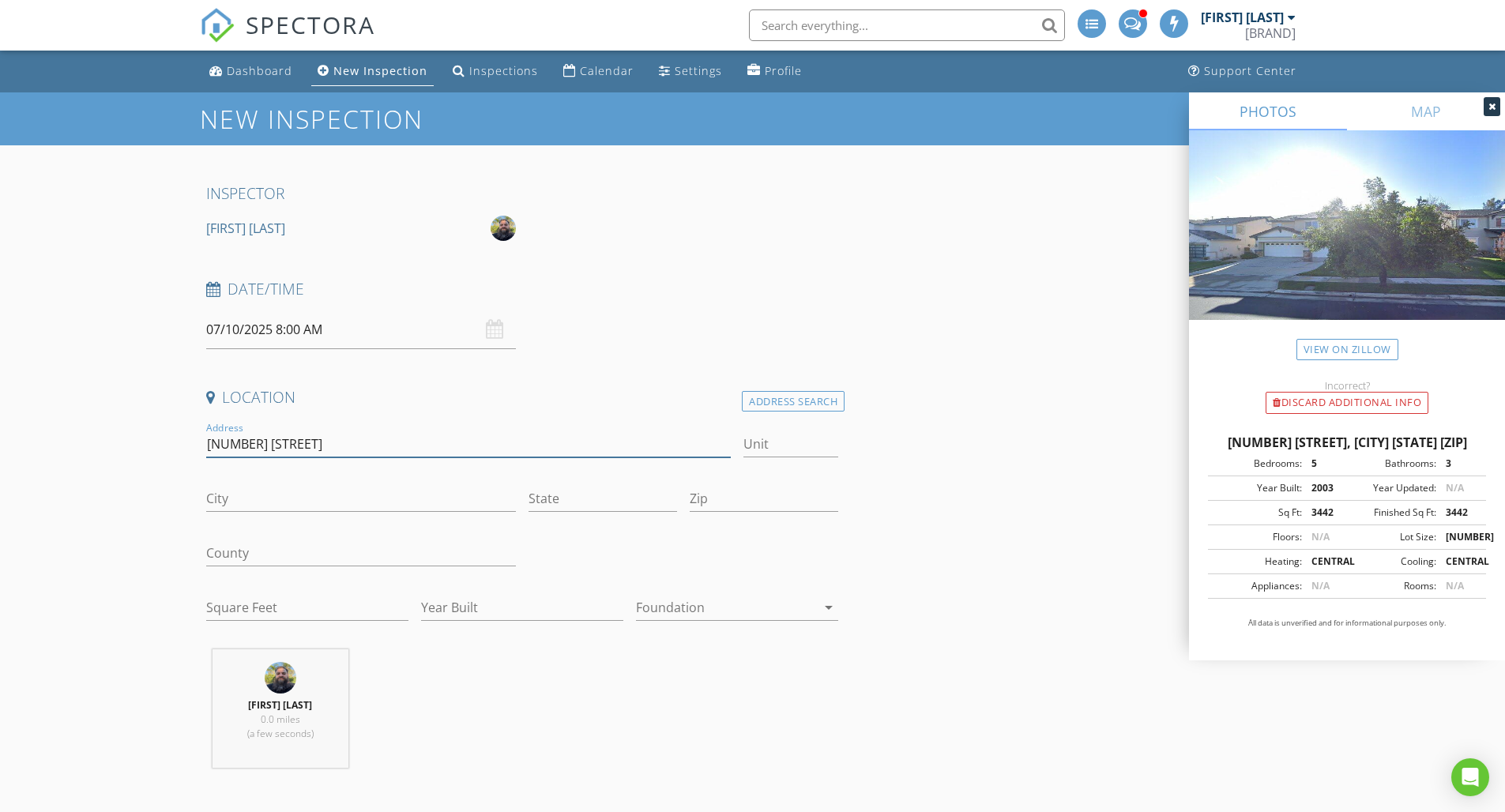 drag, startPoint x: 304, startPoint y: 442, endPoint x: 182, endPoint y: 432, distance: 122.40915 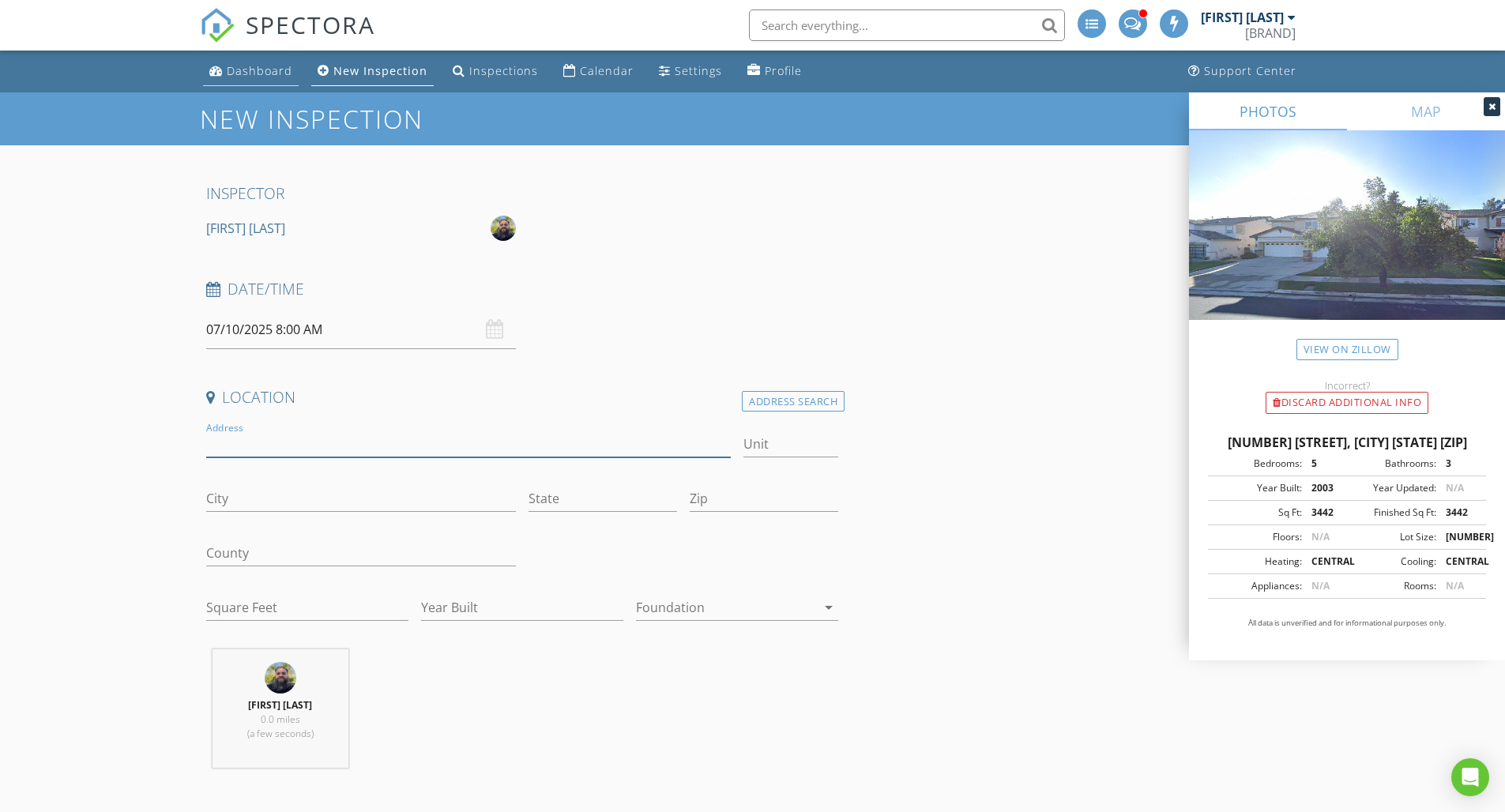 type 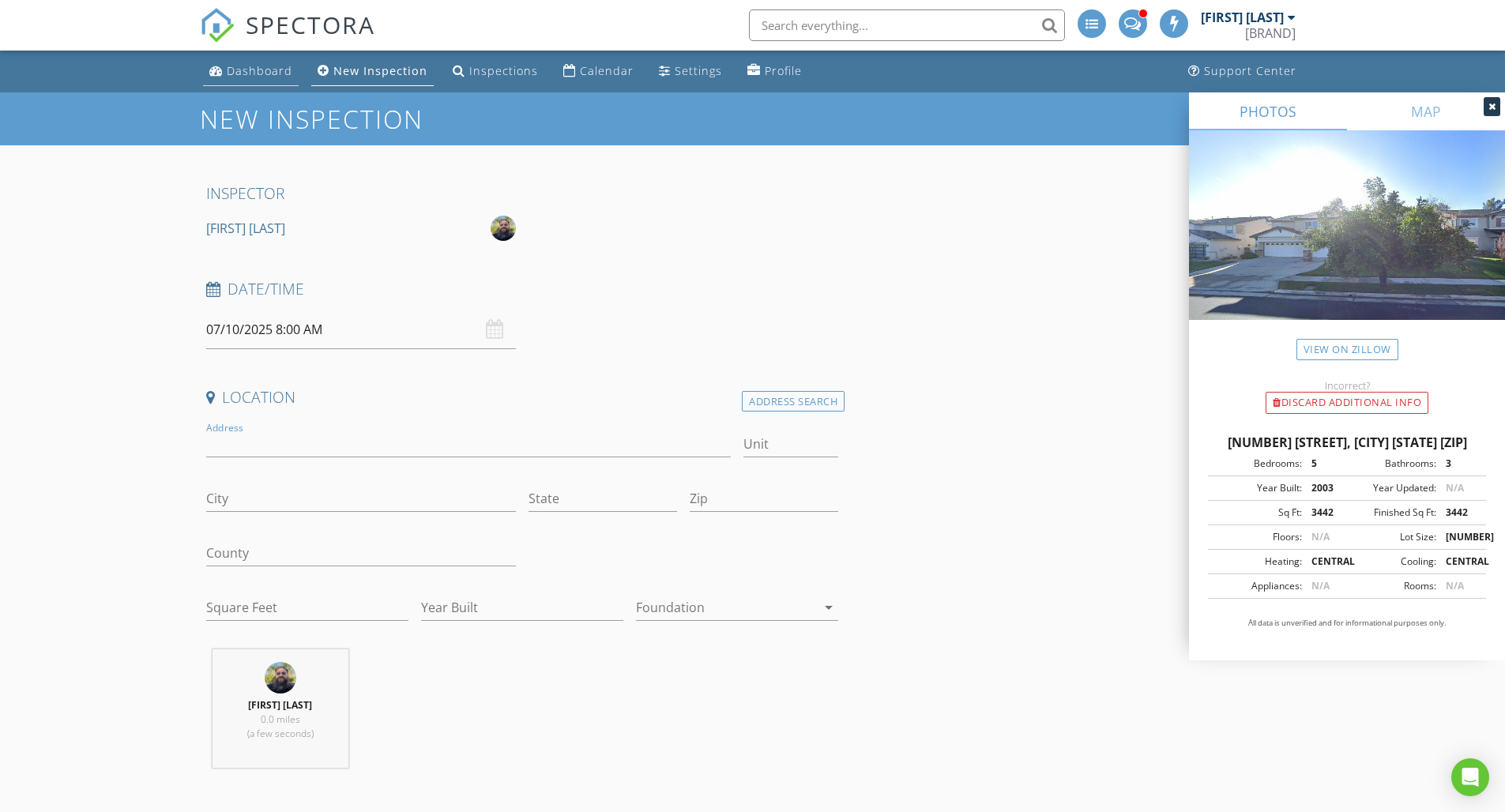 click on "Dashboard" at bounding box center (259, 70) 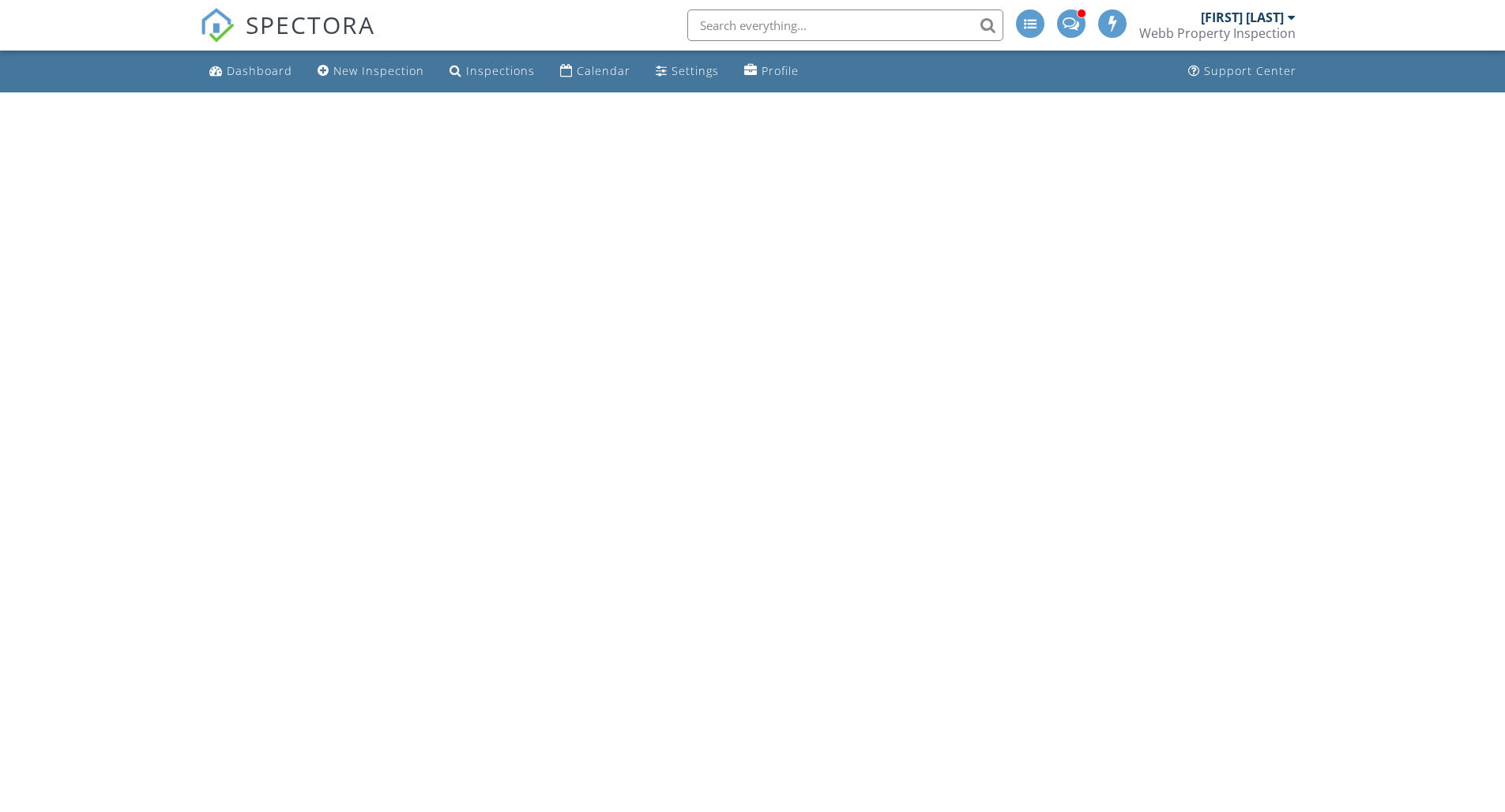 scroll, scrollTop: 0, scrollLeft: 0, axis: both 